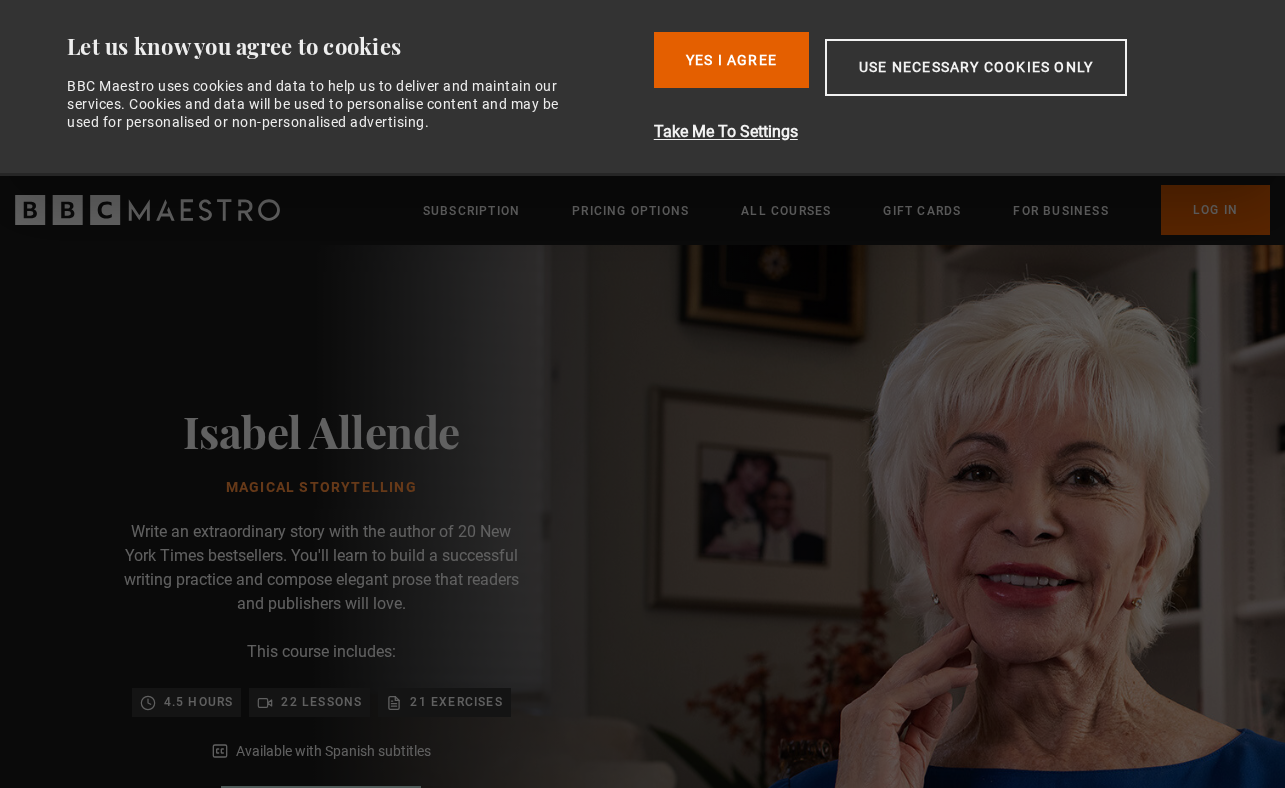 scroll, scrollTop: 0, scrollLeft: 0, axis: both 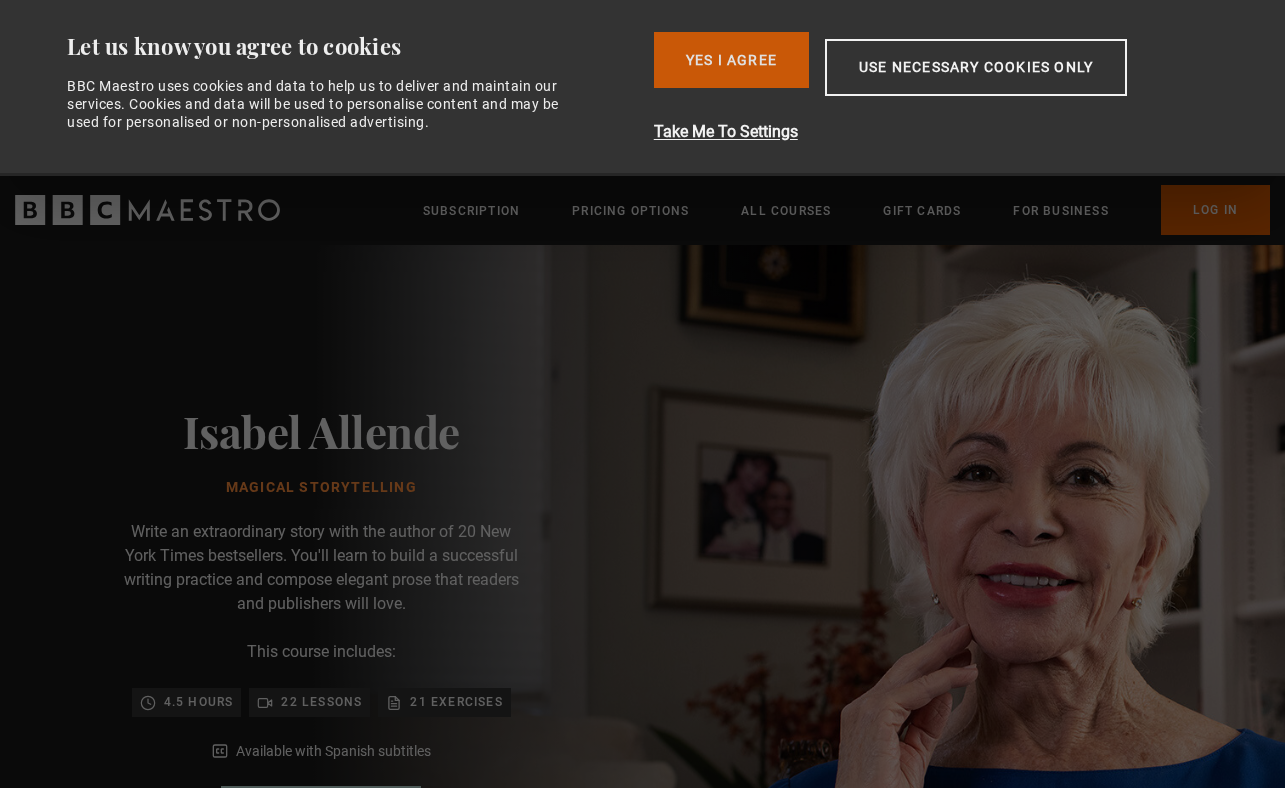 click on "Yes I Agree" at bounding box center [731, 60] 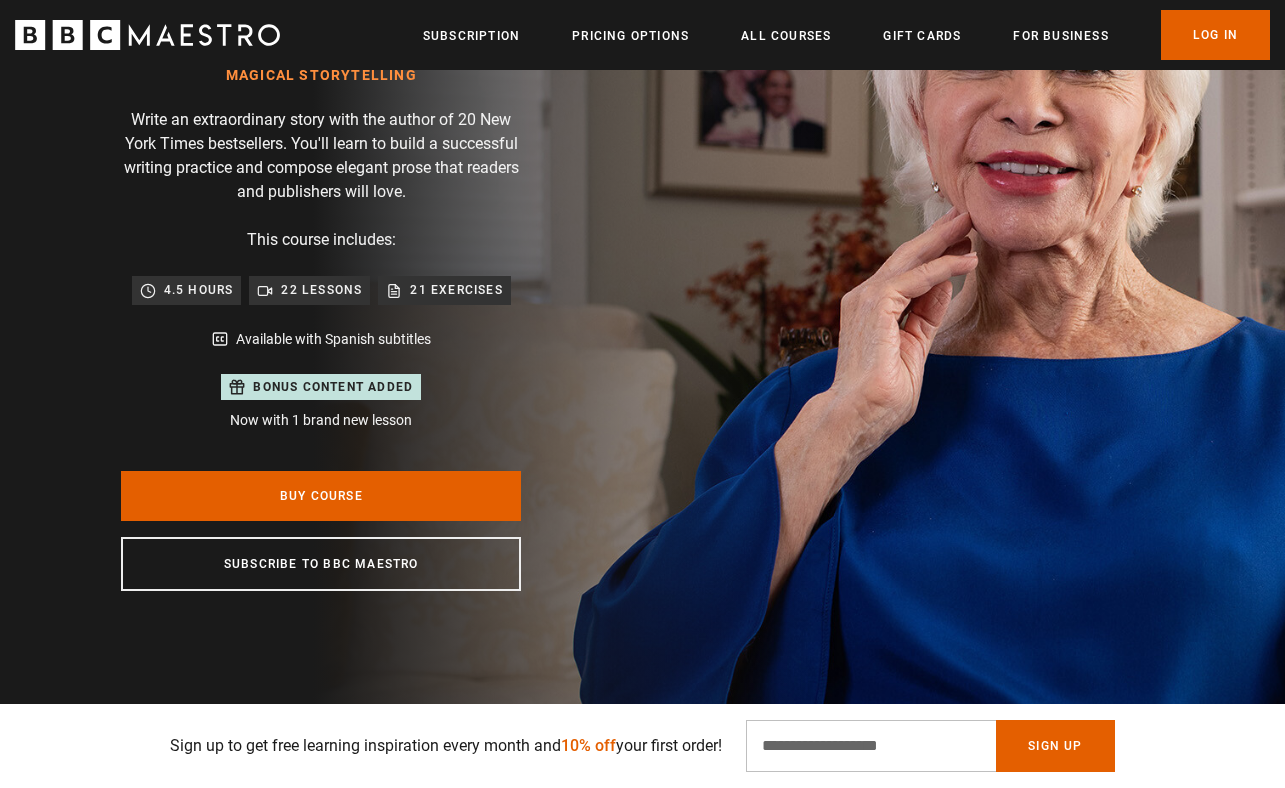 scroll, scrollTop: 206, scrollLeft: 0, axis: vertical 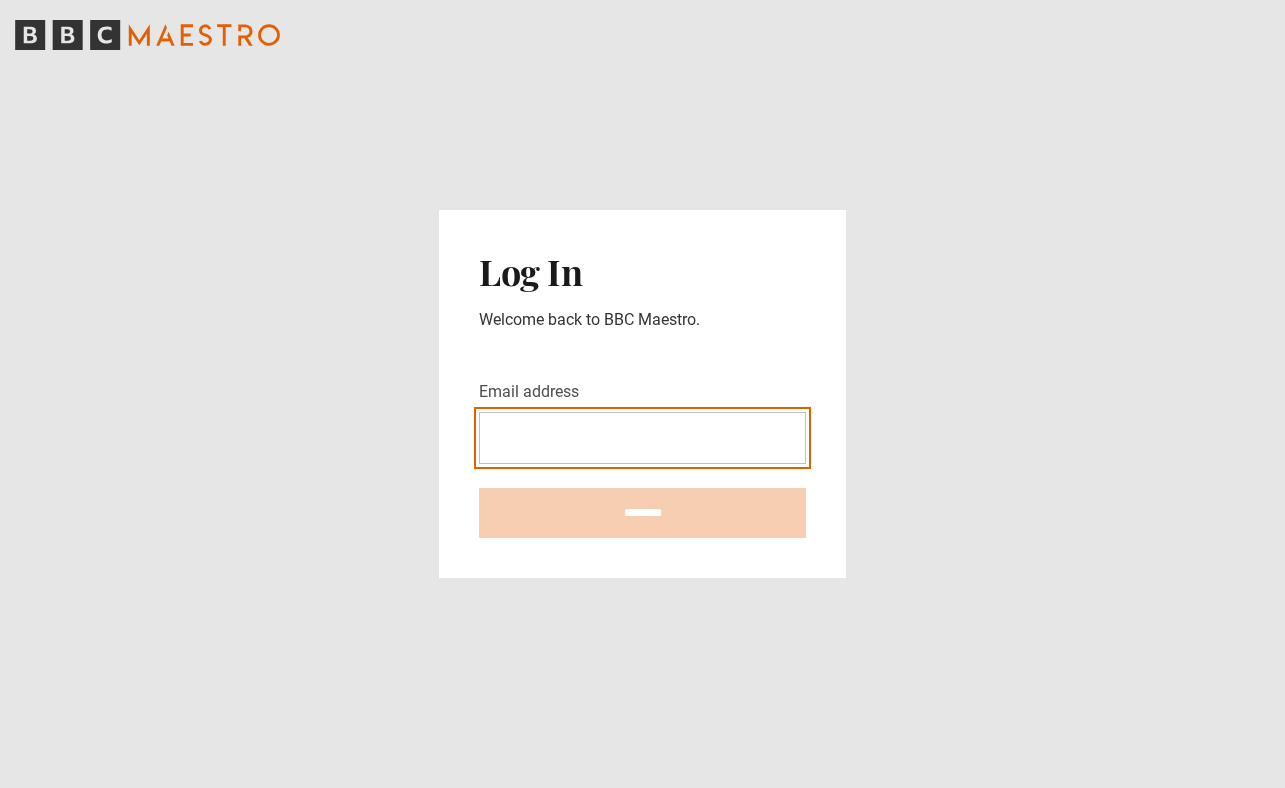 type on "**********" 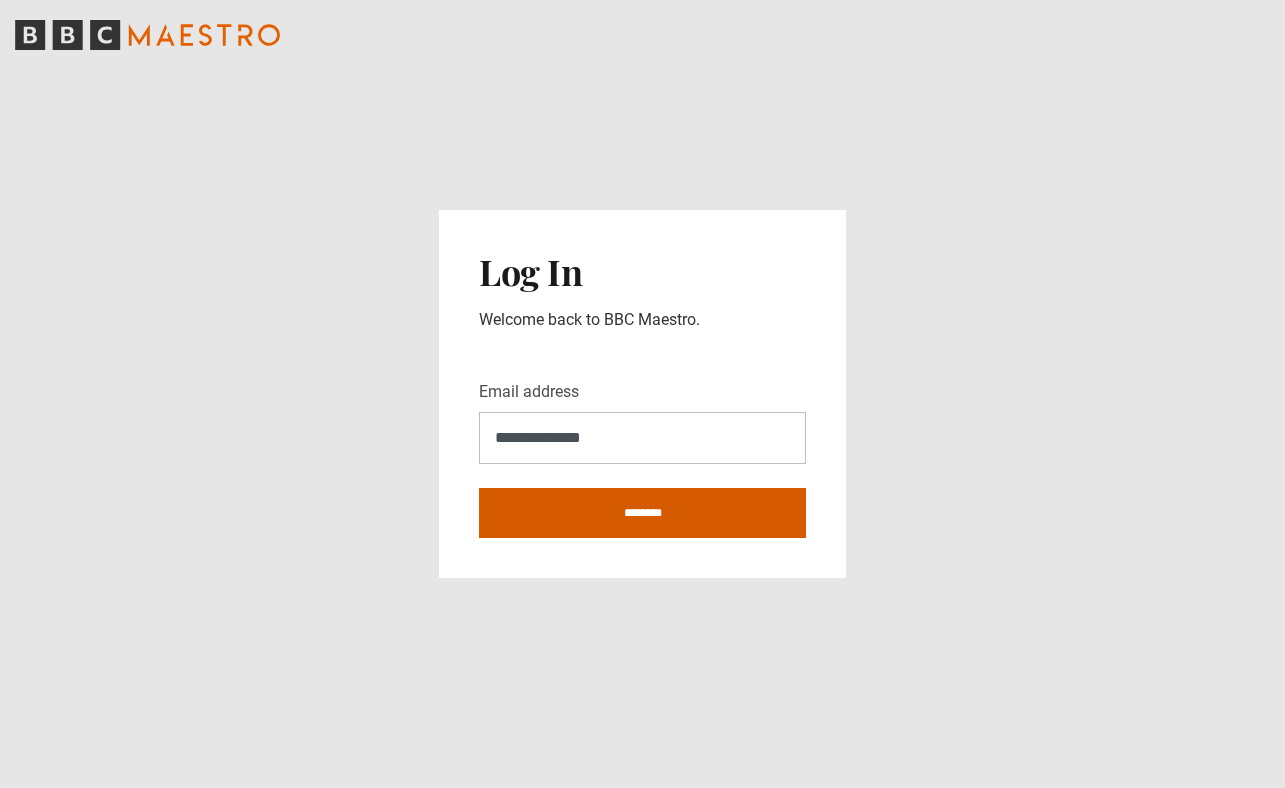 click on "********" at bounding box center (642, 513) 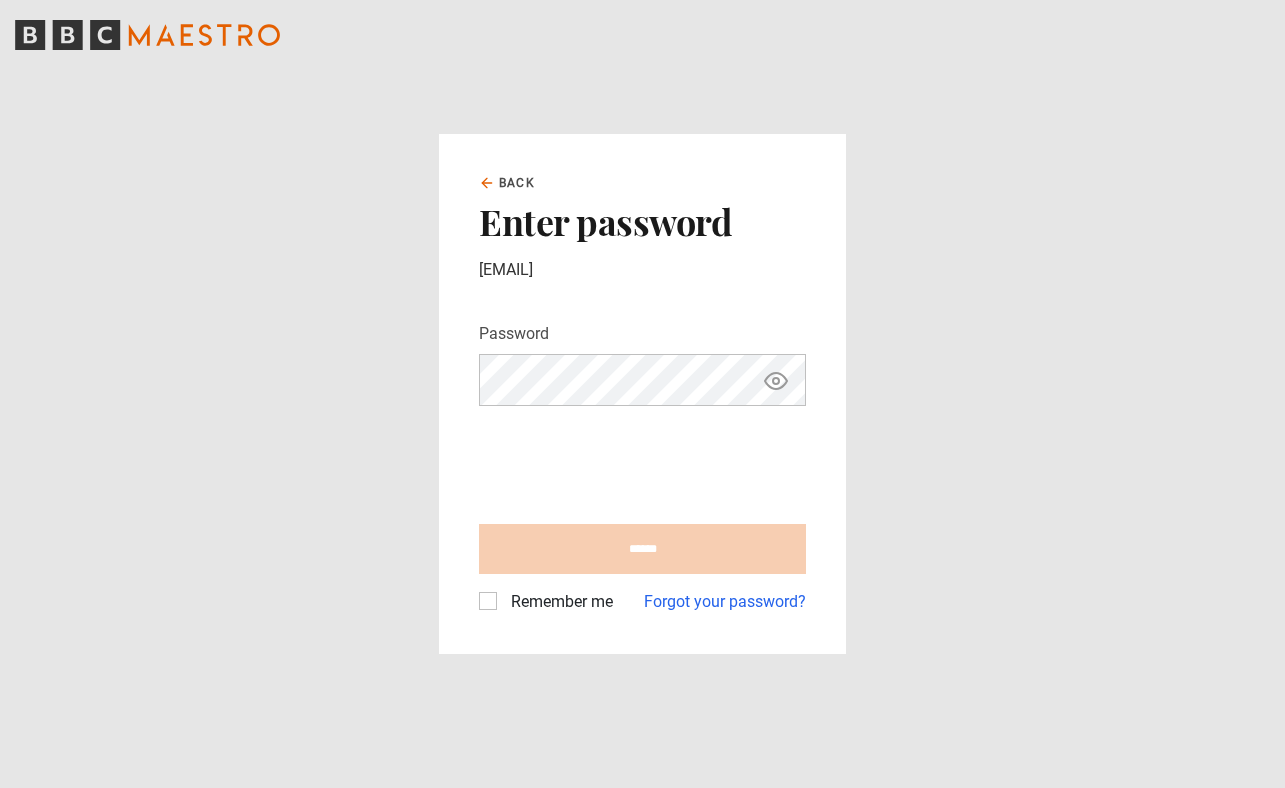scroll, scrollTop: 0, scrollLeft: 0, axis: both 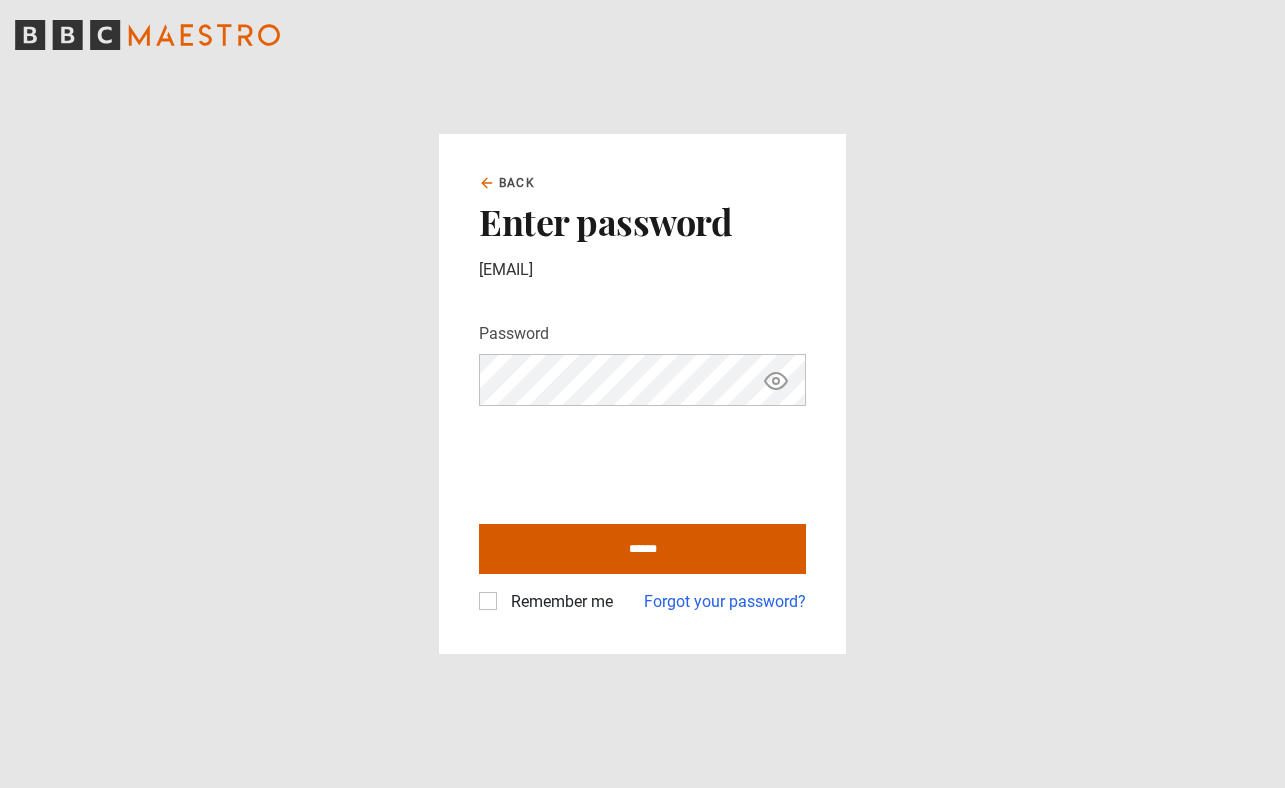 click on "******" at bounding box center [642, 549] 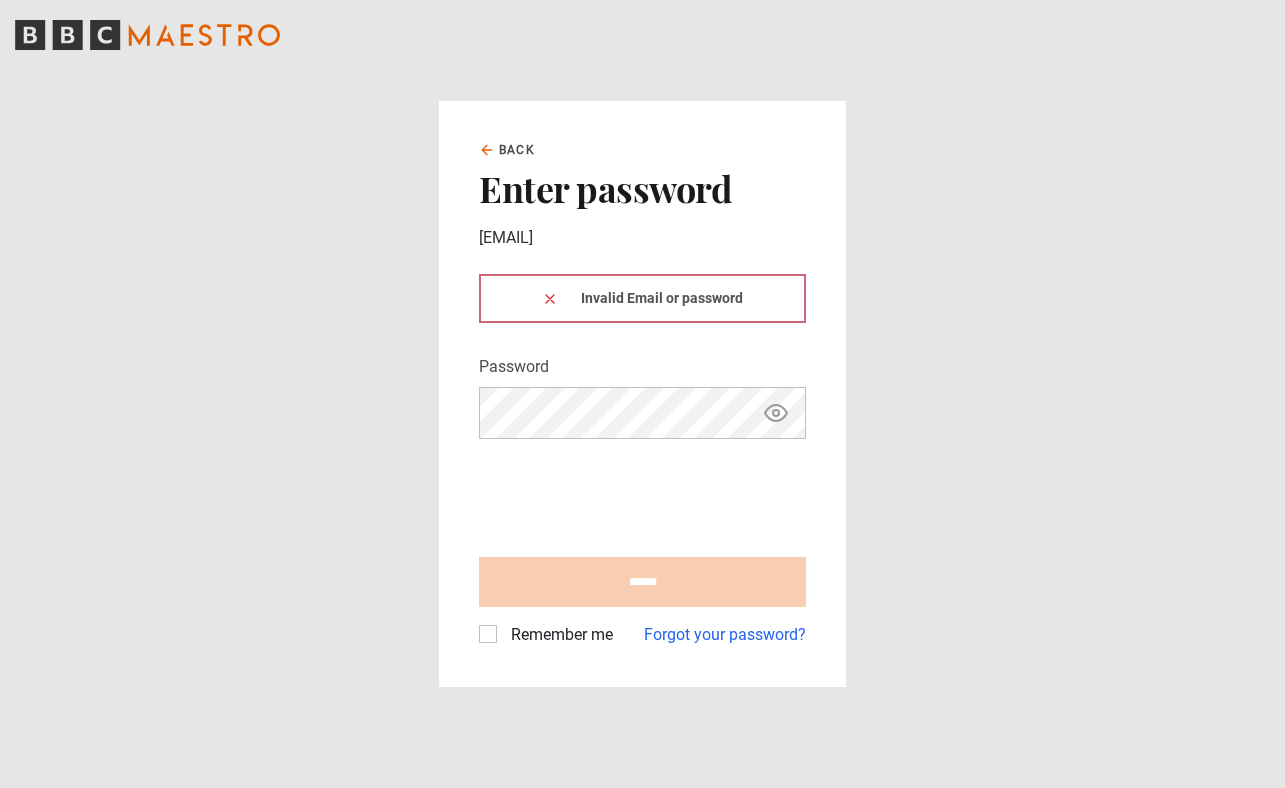 scroll, scrollTop: 0, scrollLeft: 0, axis: both 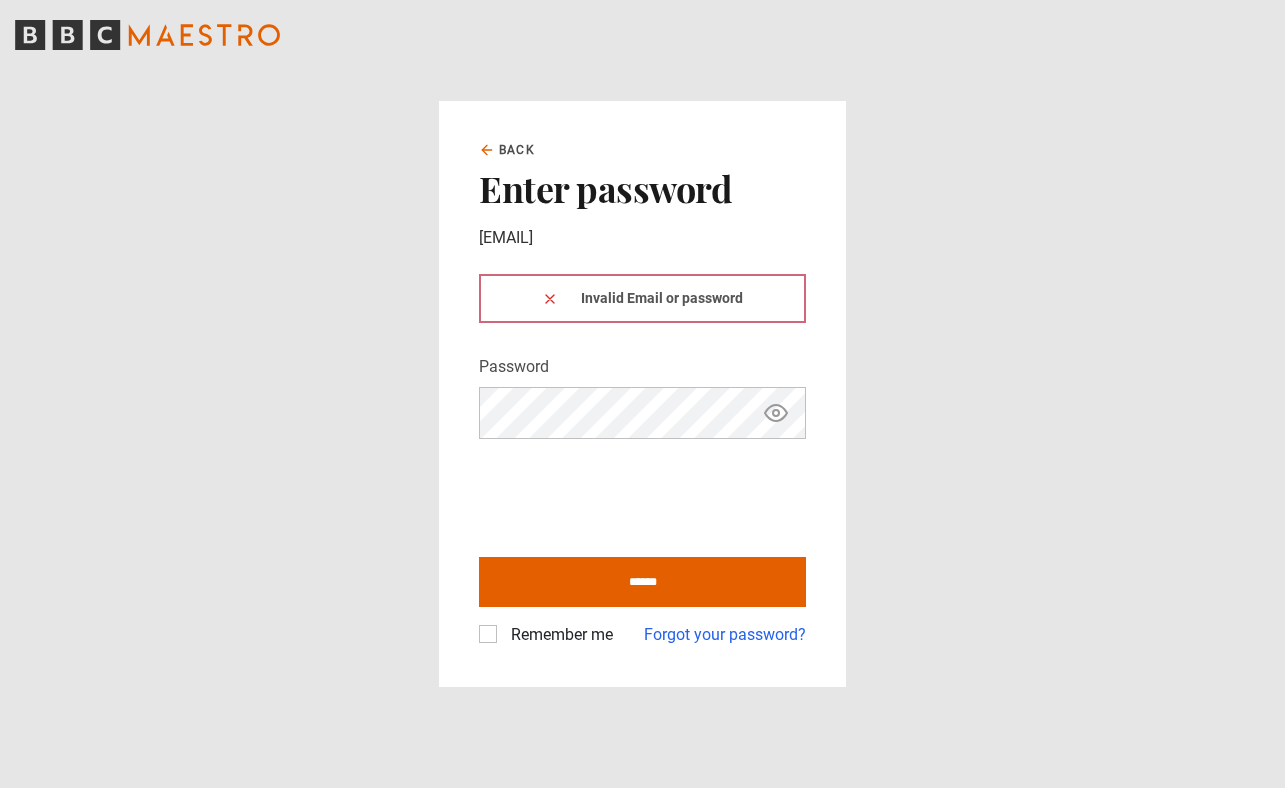 click 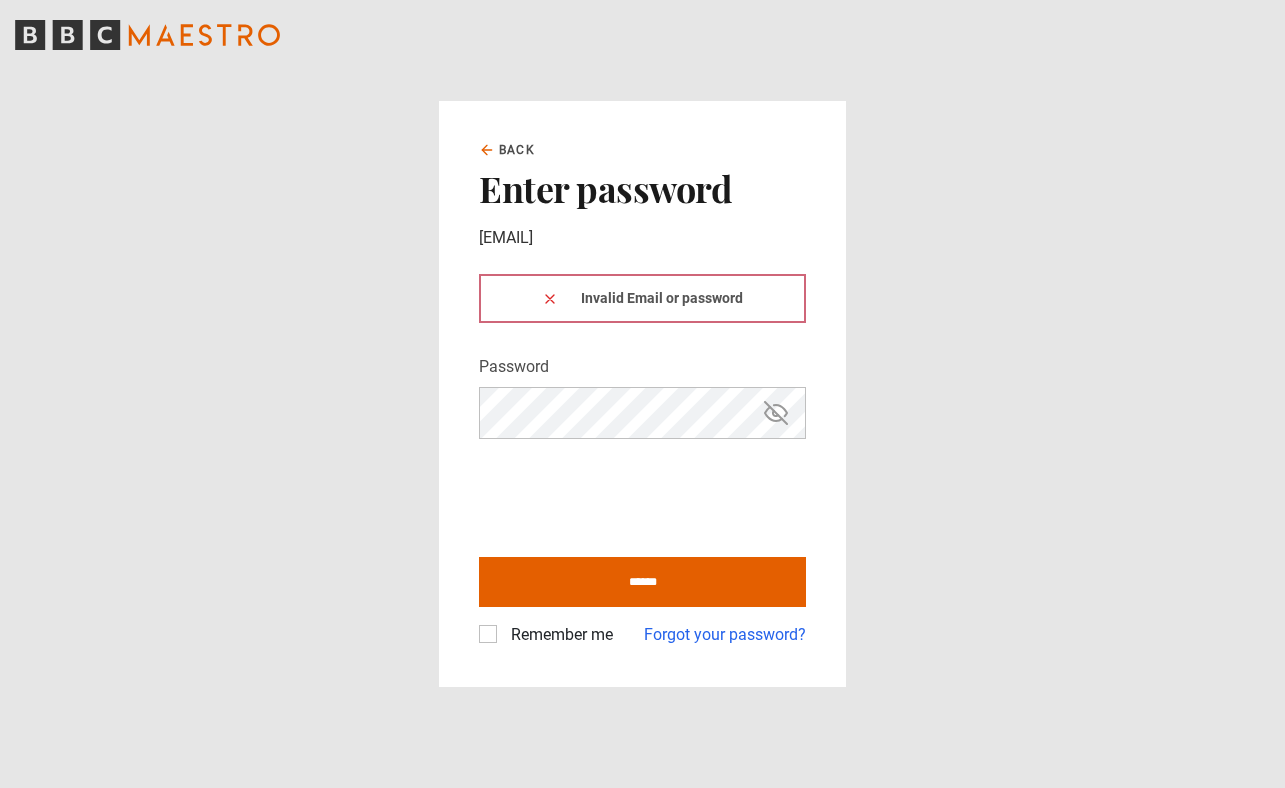 click on "roscoup@me.com" at bounding box center (642, 238) 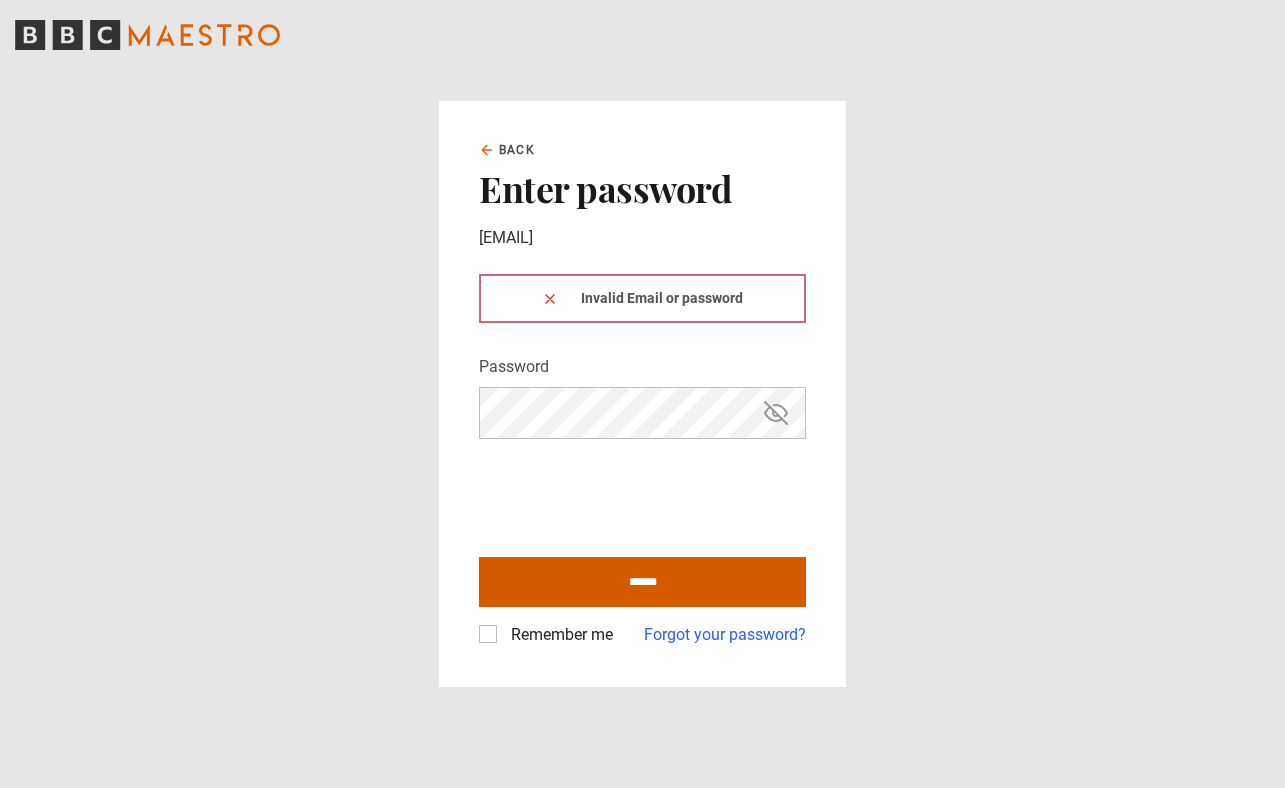 click on "******" at bounding box center [642, 582] 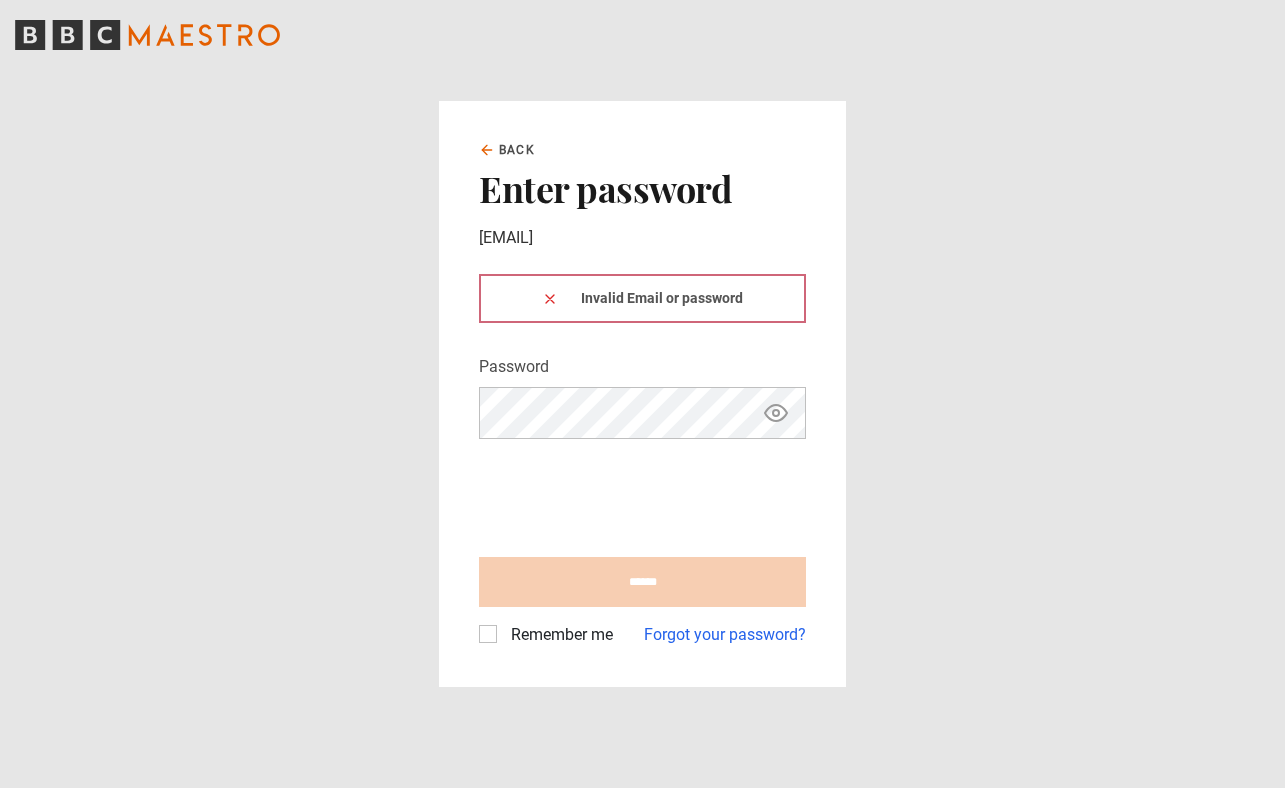 scroll, scrollTop: 0, scrollLeft: 0, axis: both 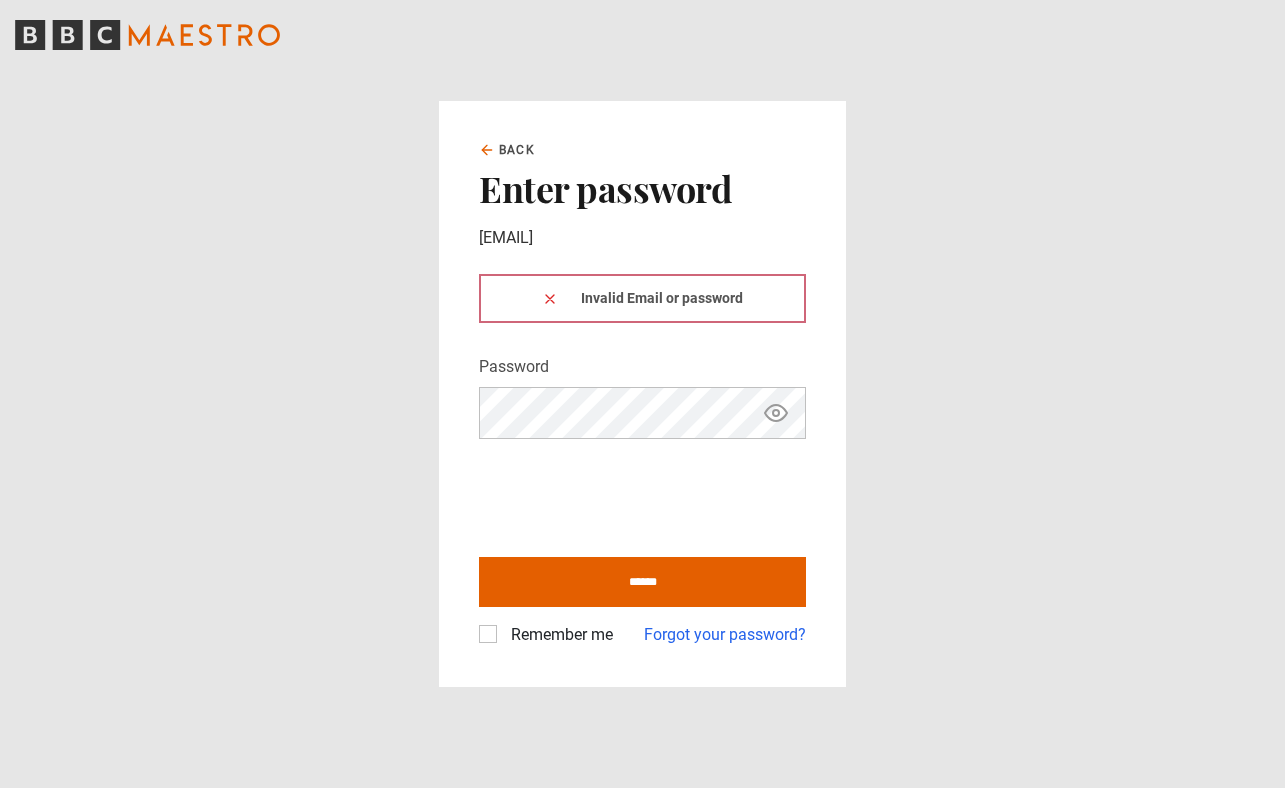 click on "Invalid Email or password" at bounding box center [642, 298] 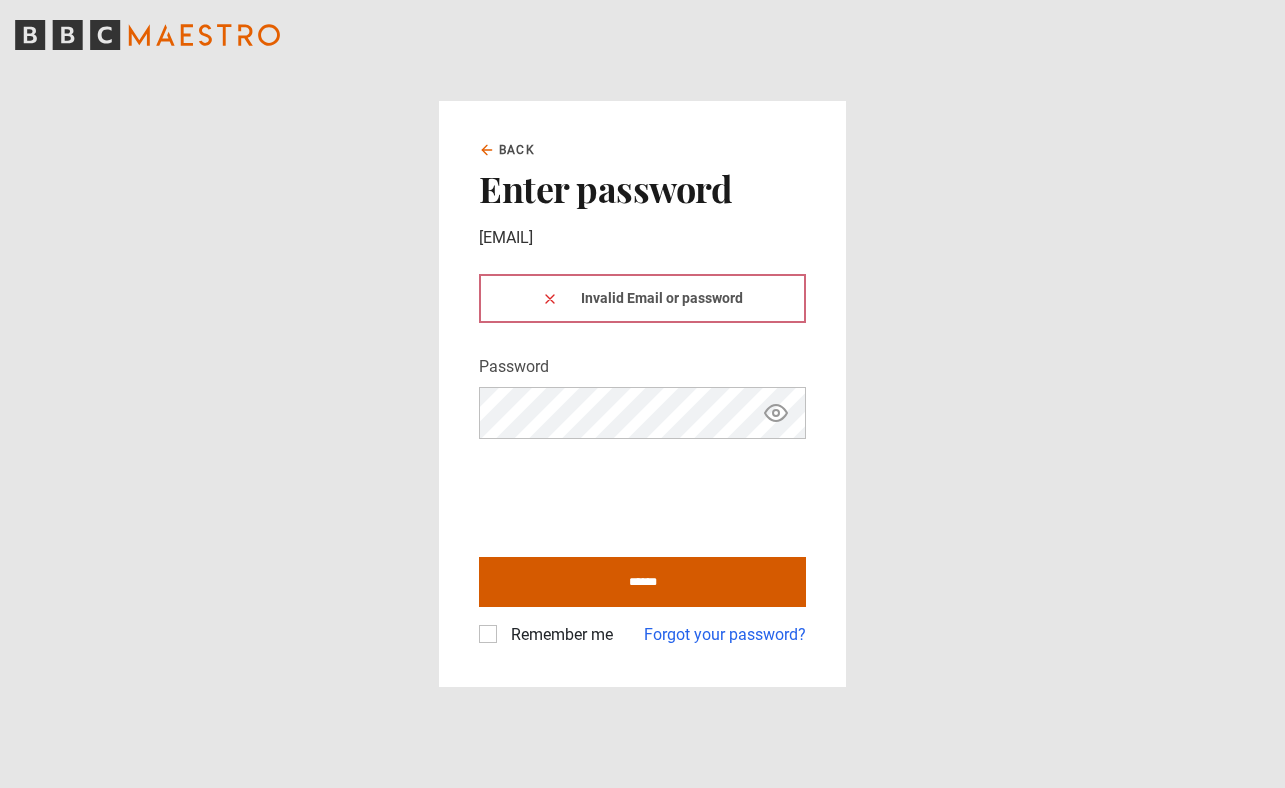 click on "******" at bounding box center [642, 582] 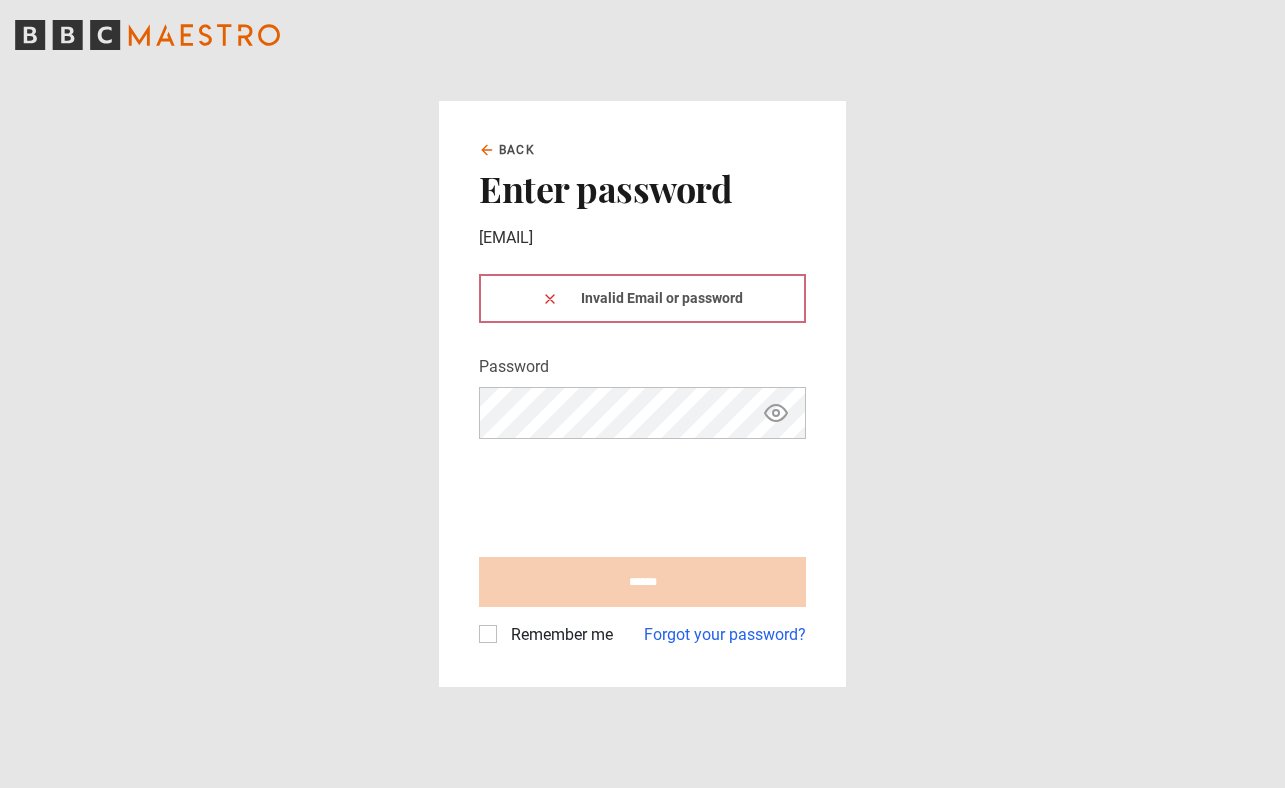 scroll, scrollTop: 0, scrollLeft: 0, axis: both 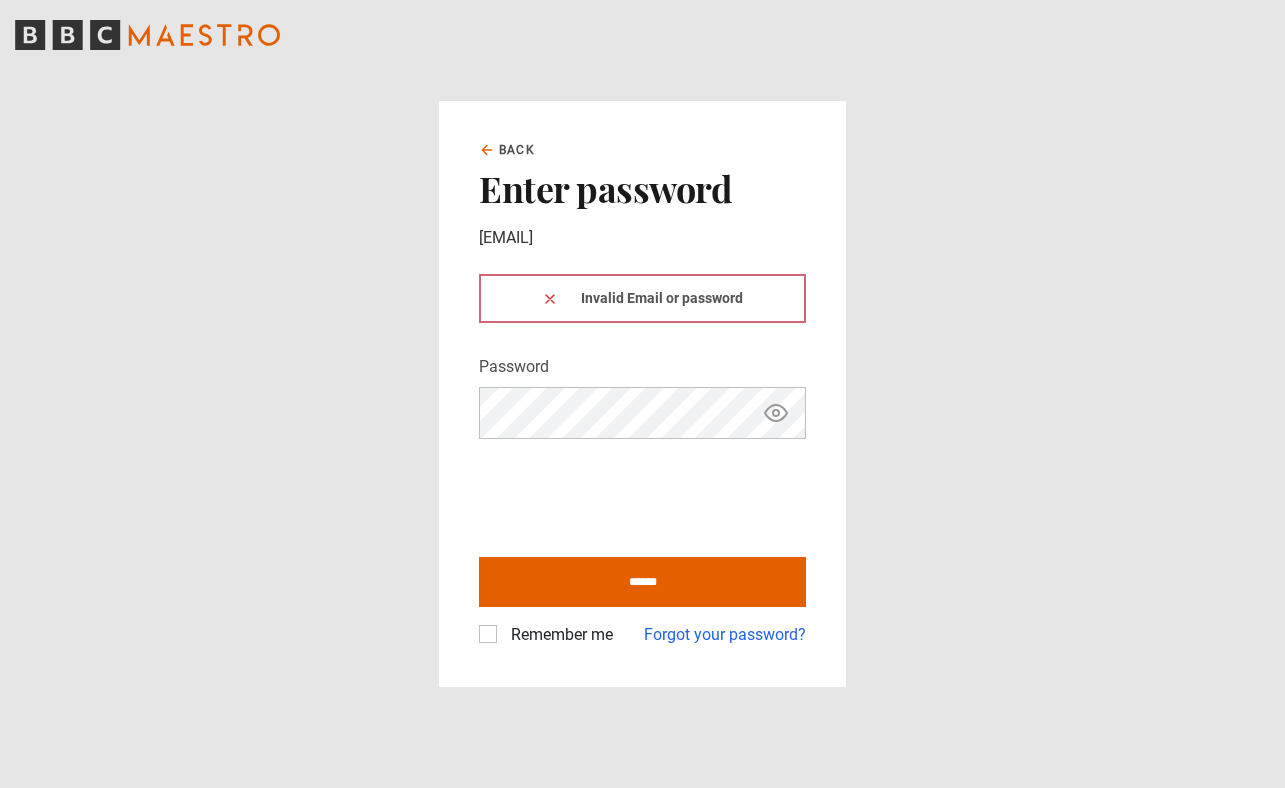 click on "Invalid Email or password" at bounding box center [642, 298] 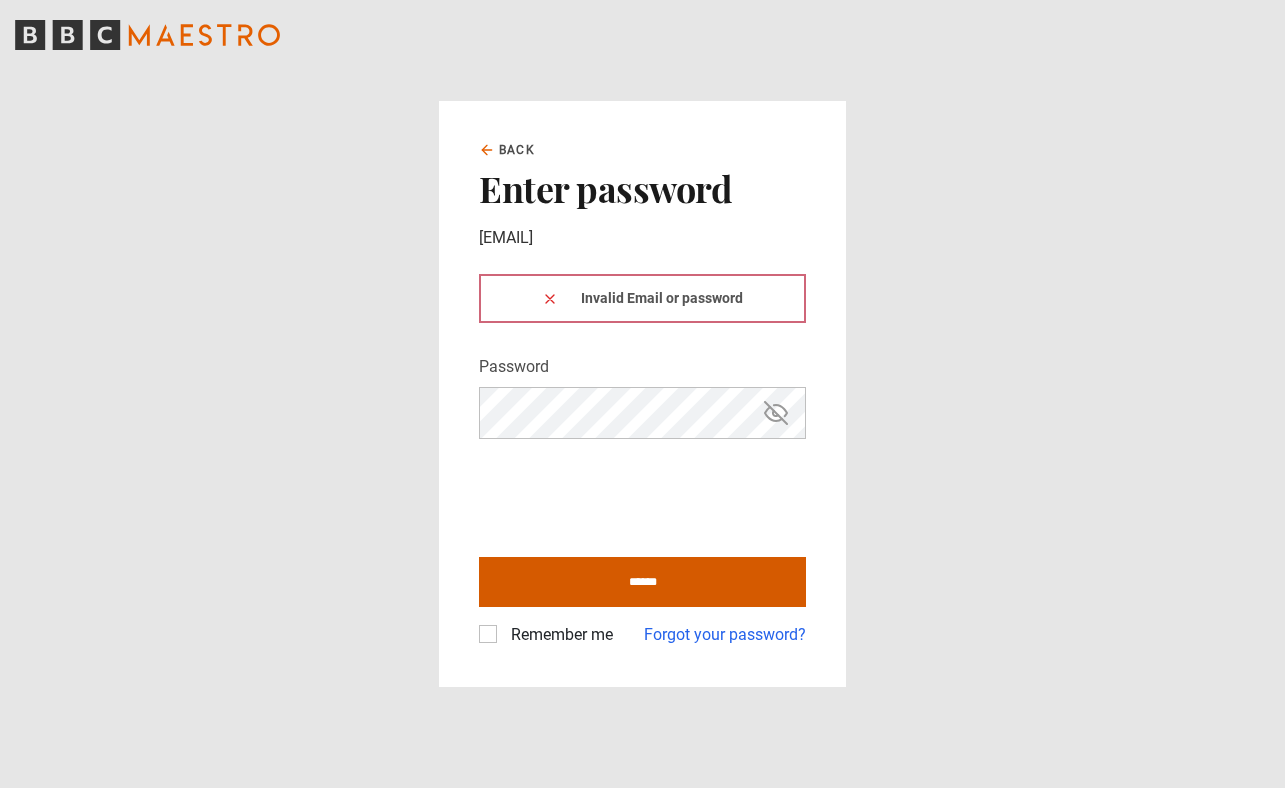 click on "******" at bounding box center [642, 582] 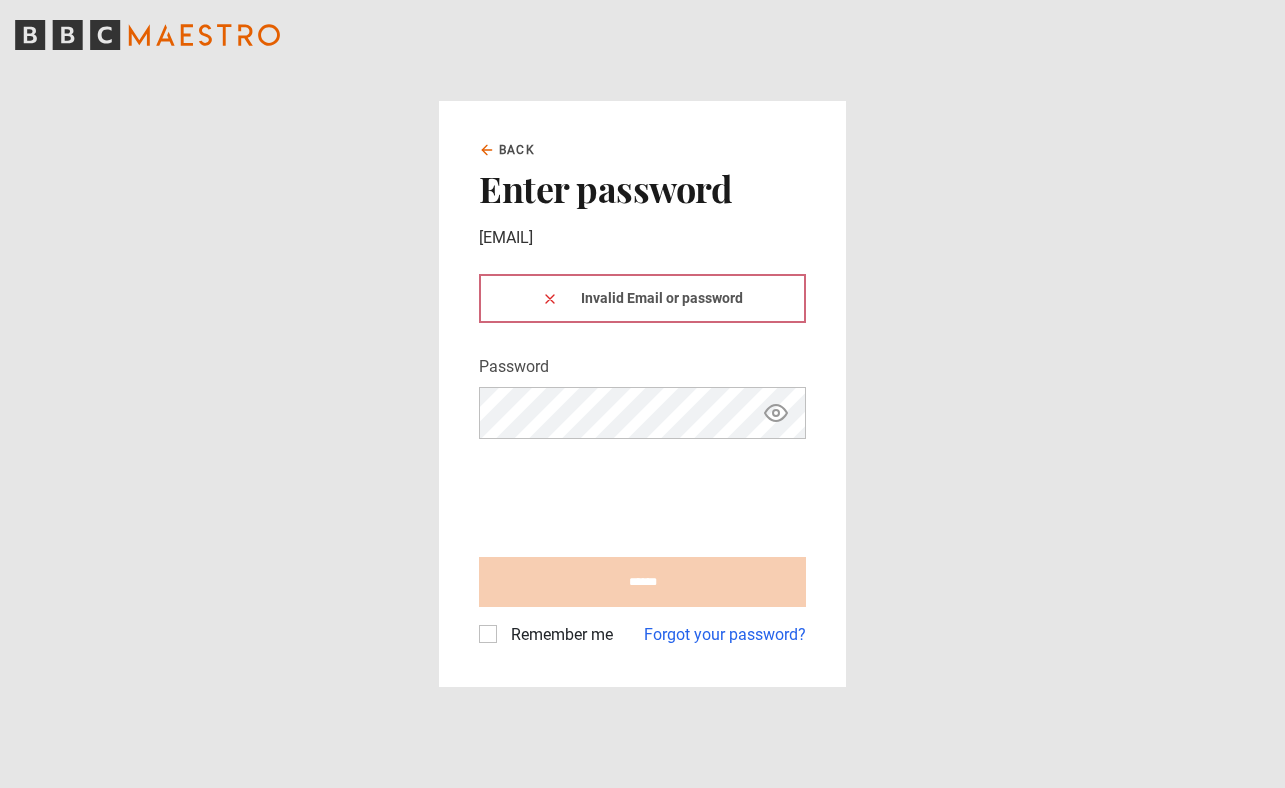 scroll, scrollTop: 0, scrollLeft: 0, axis: both 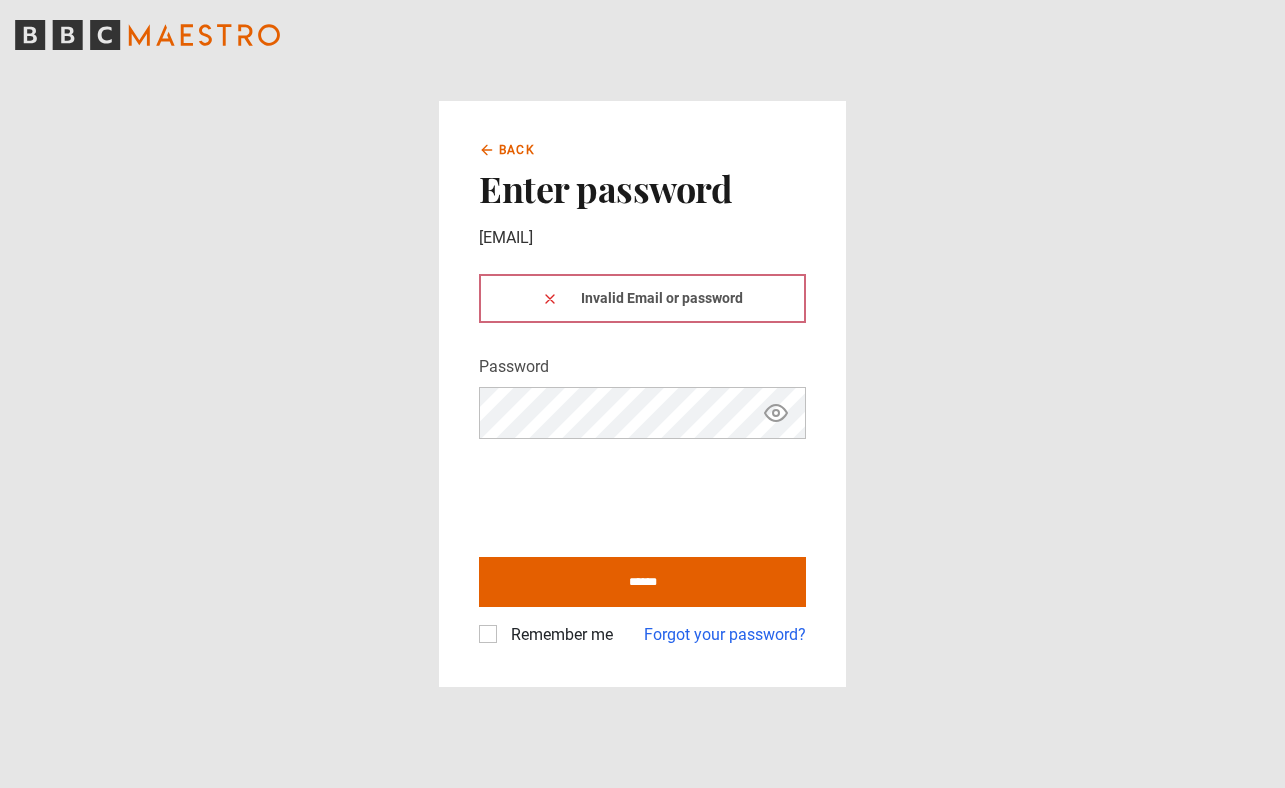 click 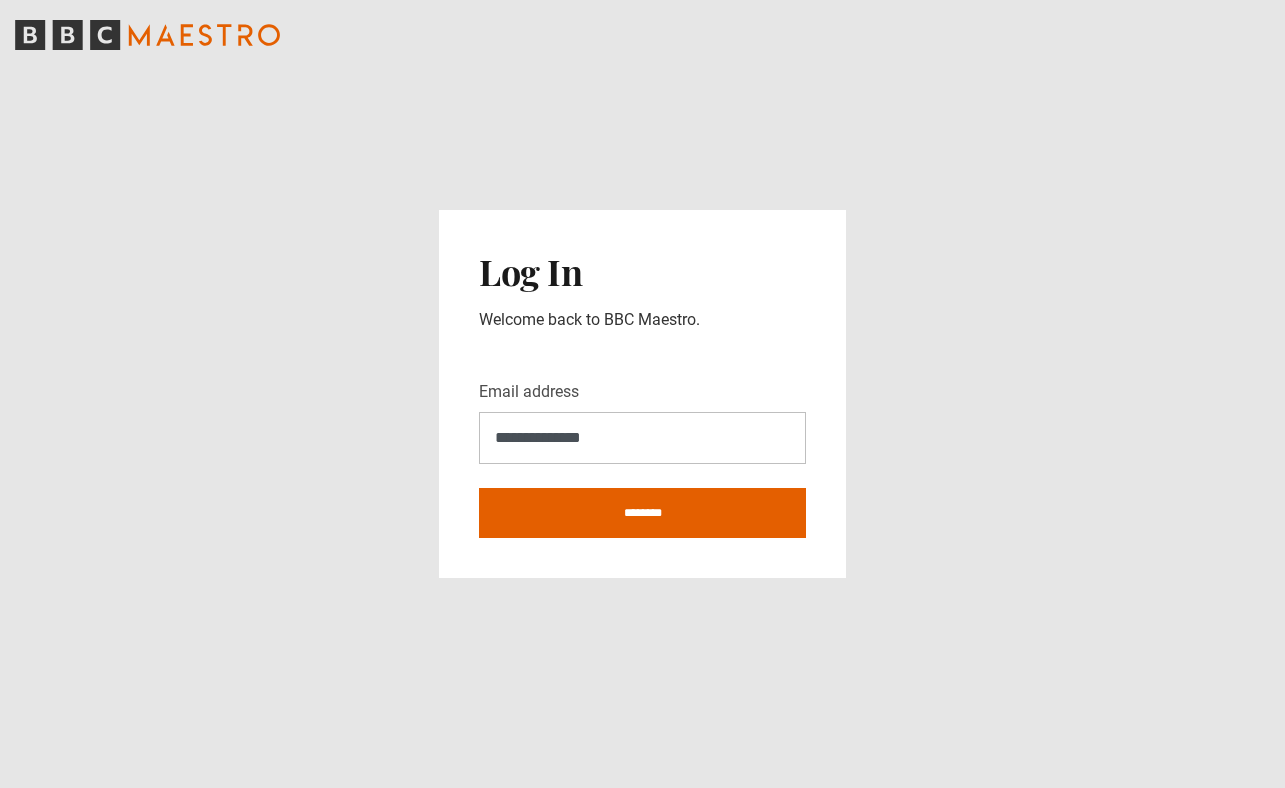 scroll, scrollTop: 0, scrollLeft: 0, axis: both 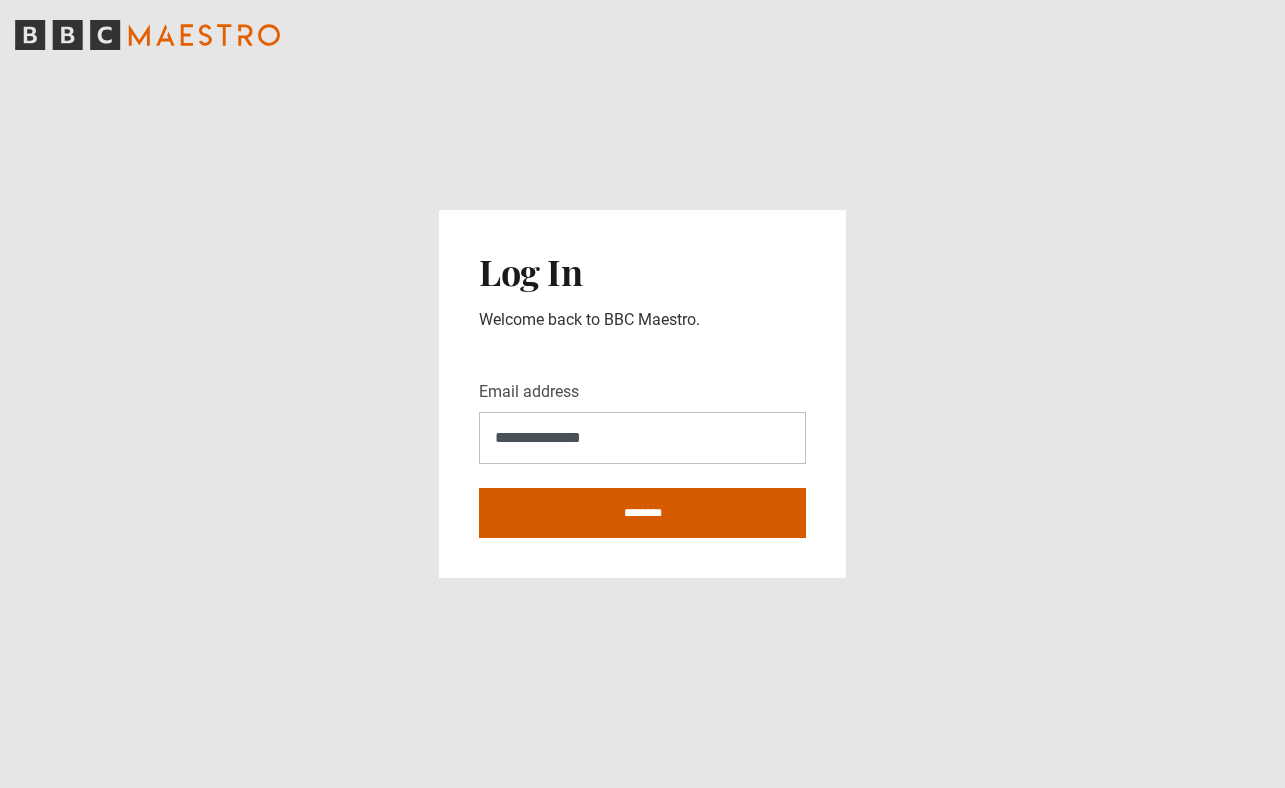 click on "********" at bounding box center [642, 513] 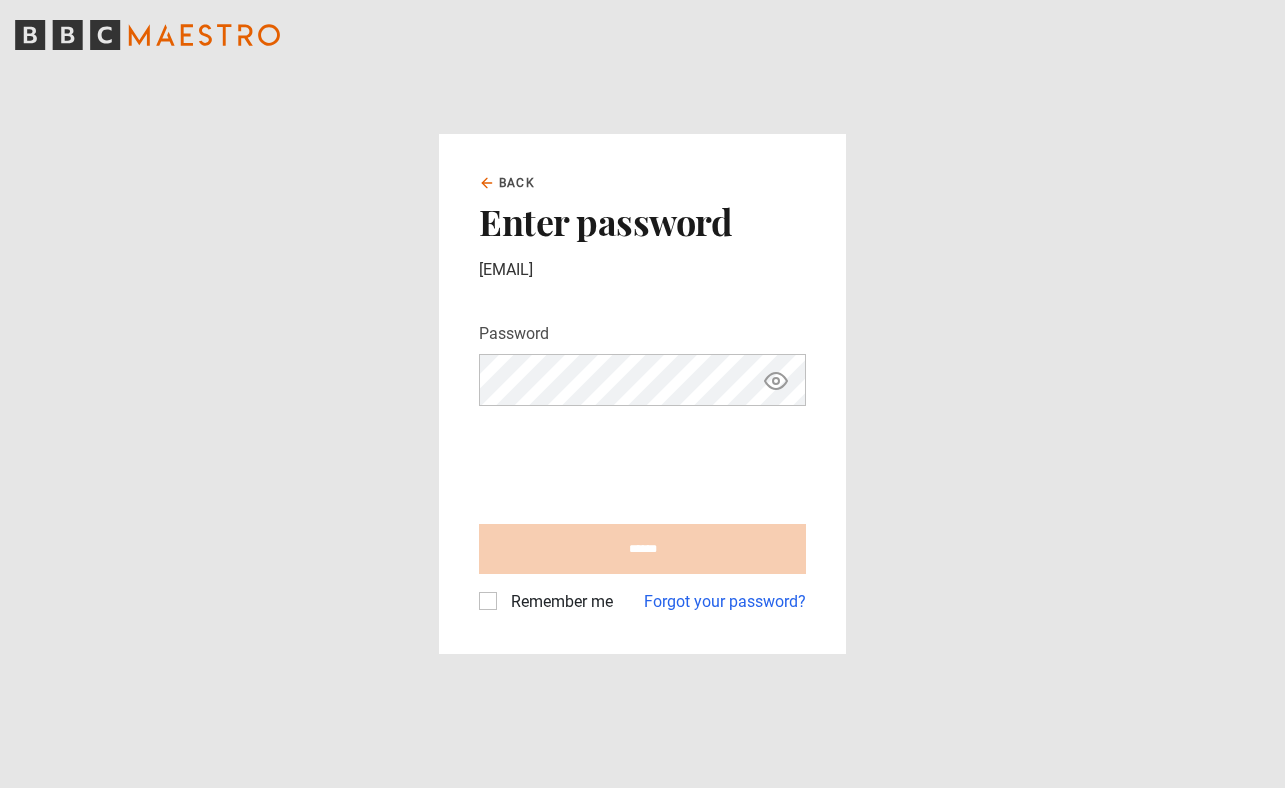 scroll, scrollTop: 0, scrollLeft: 0, axis: both 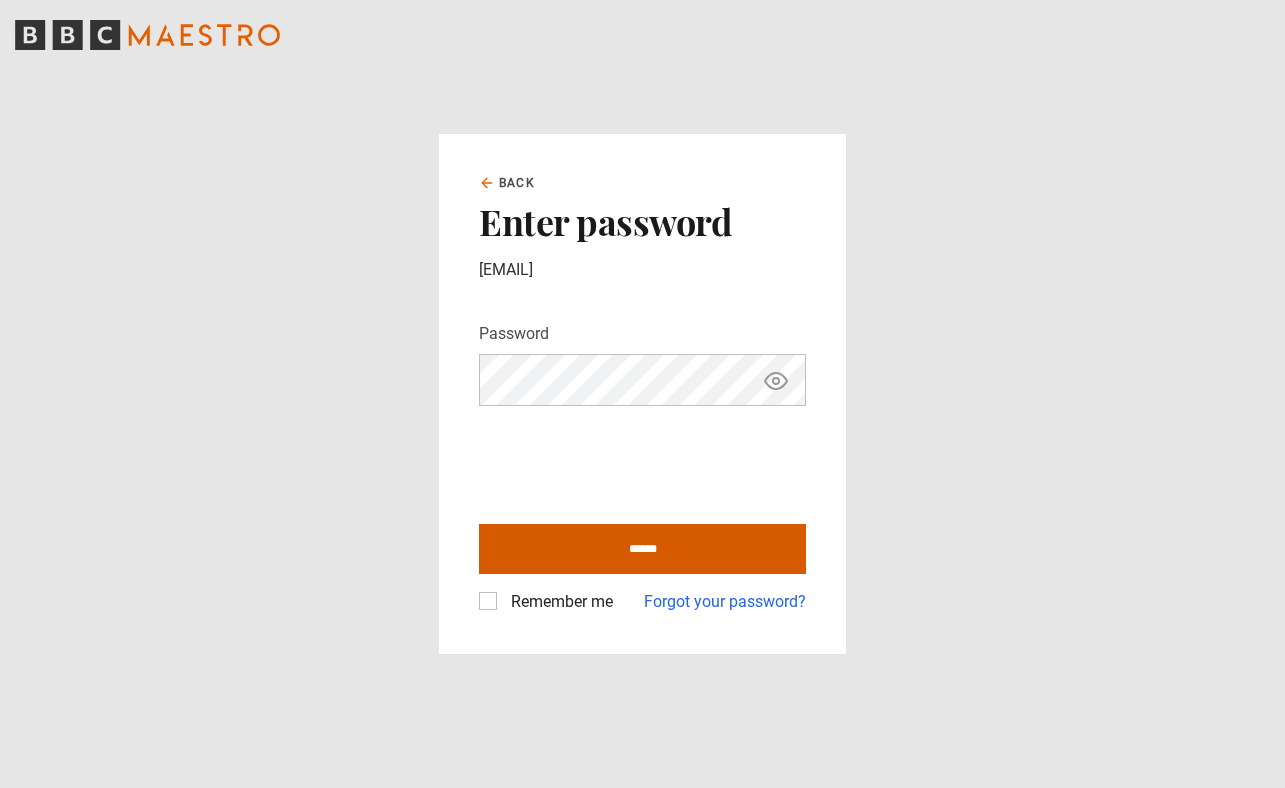 click on "******" at bounding box center [642, 549] 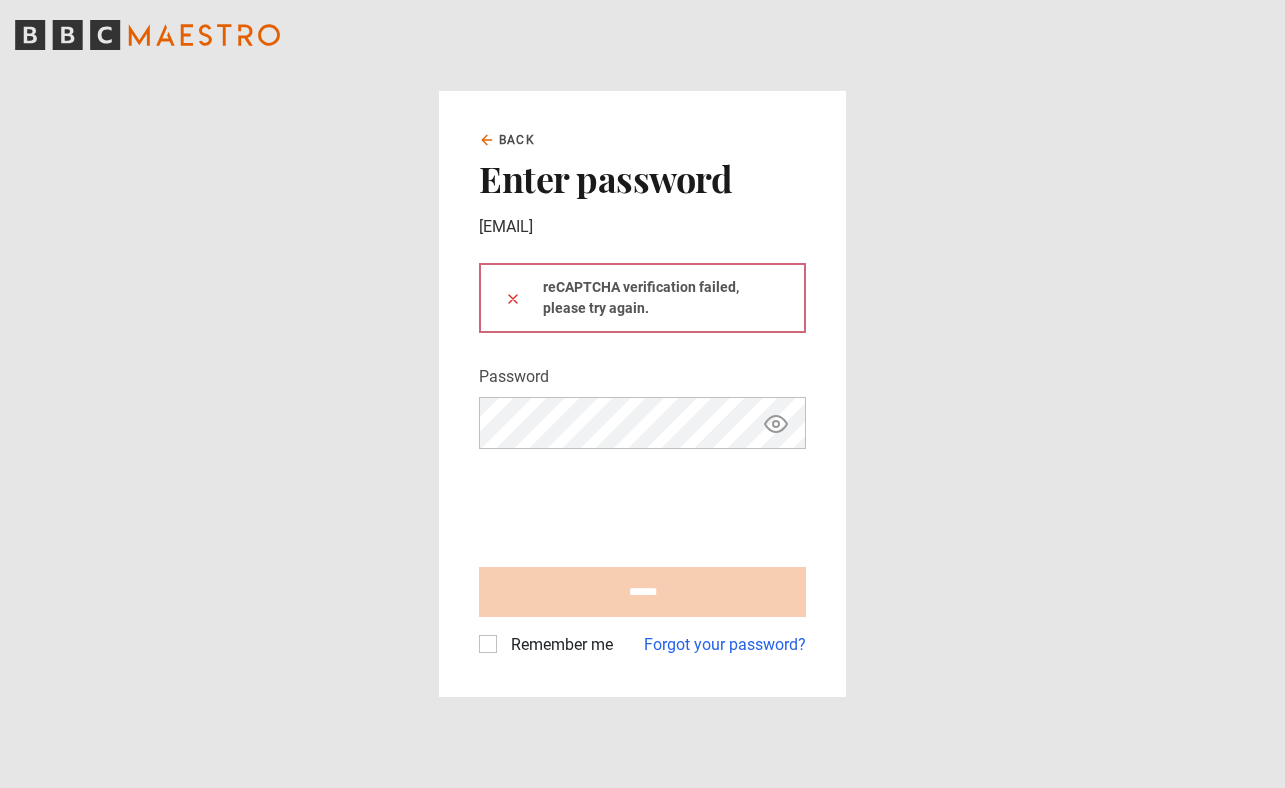scroll, scrollTop: 0, scrollLeft: 0, axis: both 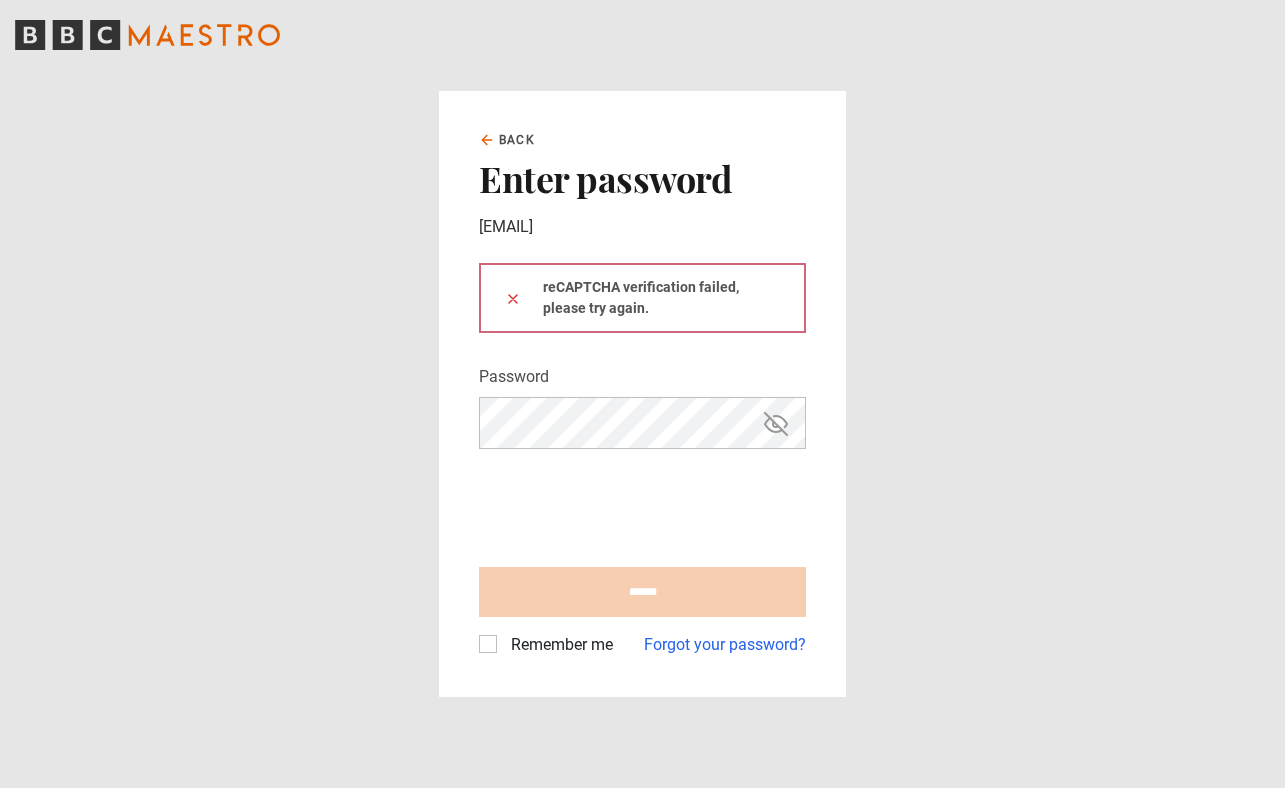 click 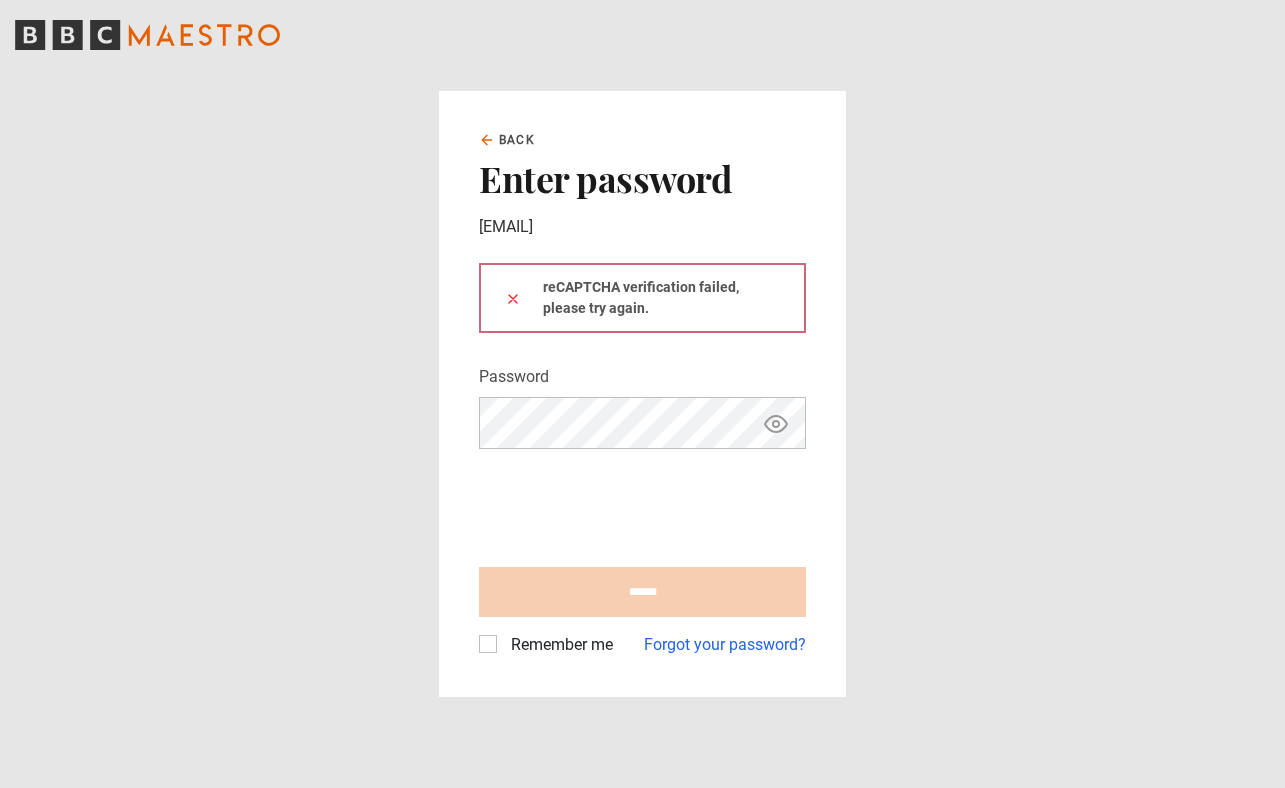 click 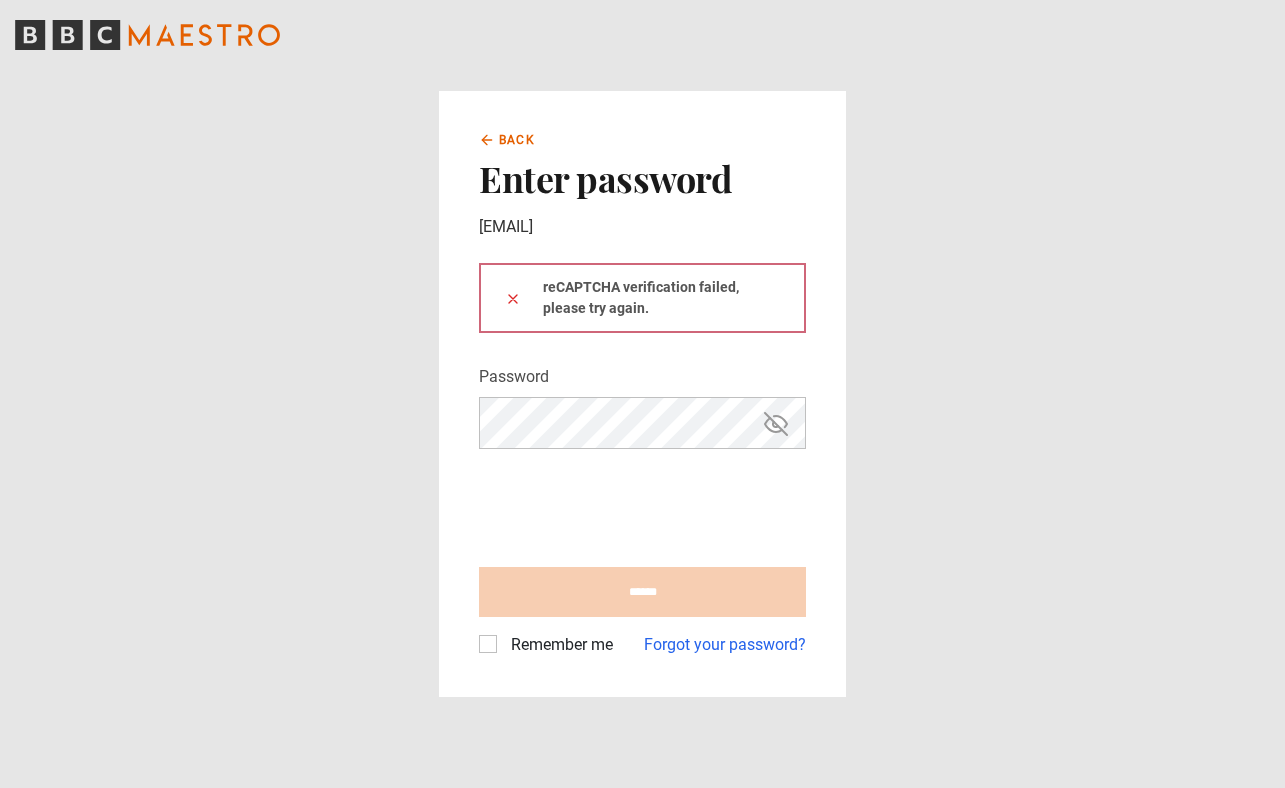 click 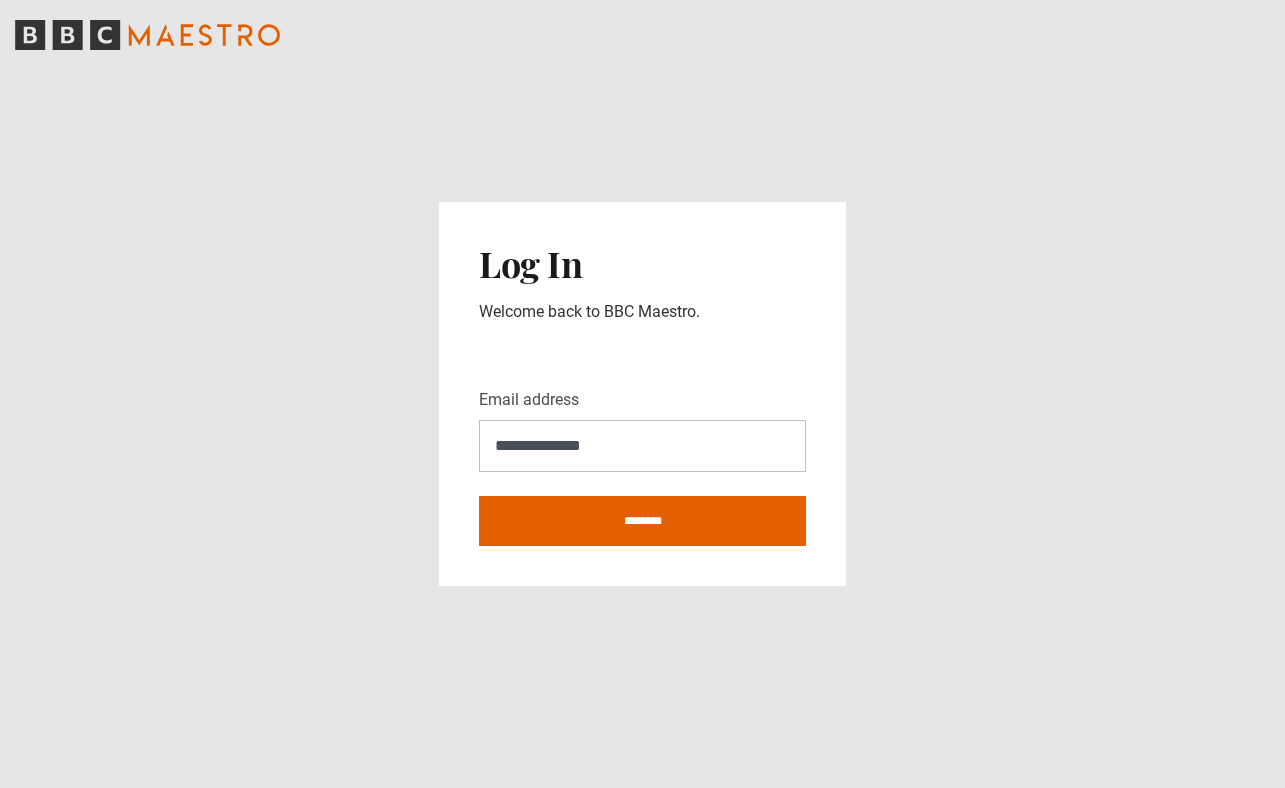 scroll, scrollTop: 0, scrollLeft: 0, axis: both 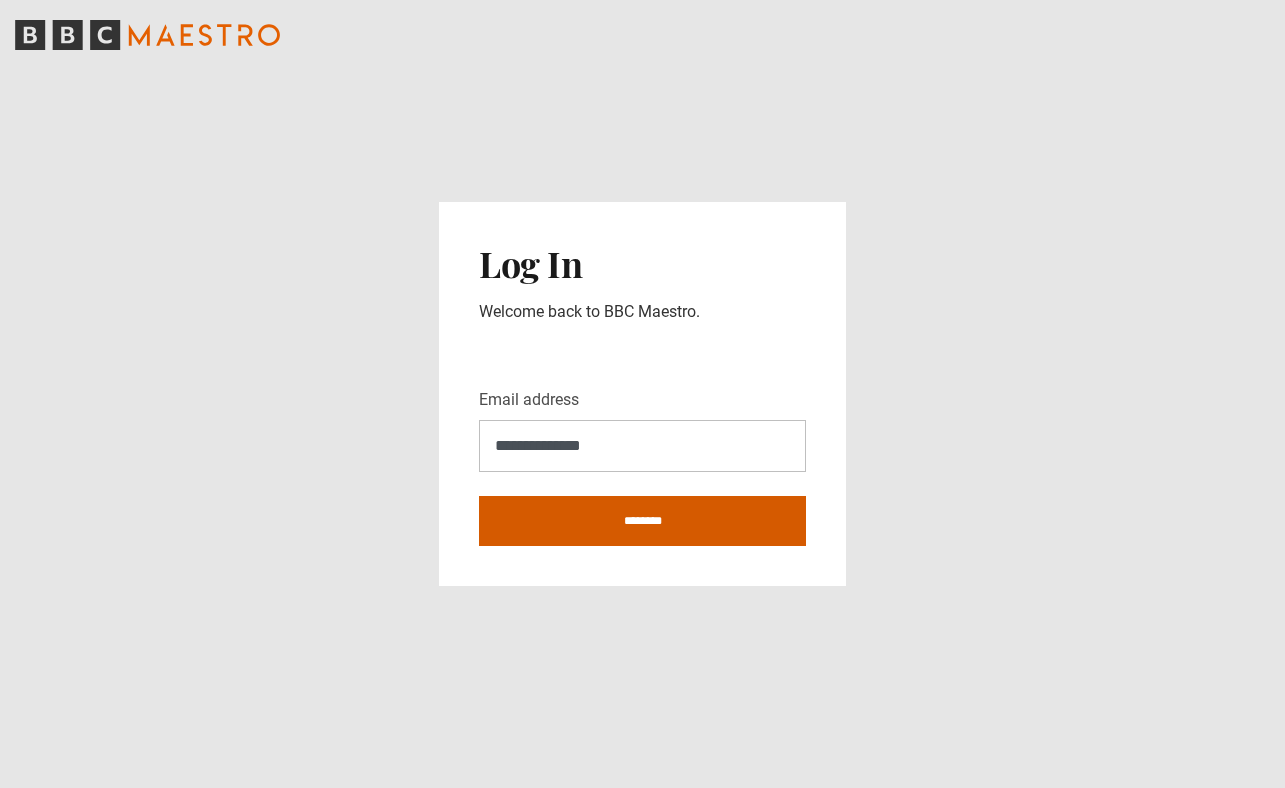 click on "********" at bounding box center (642, 521) 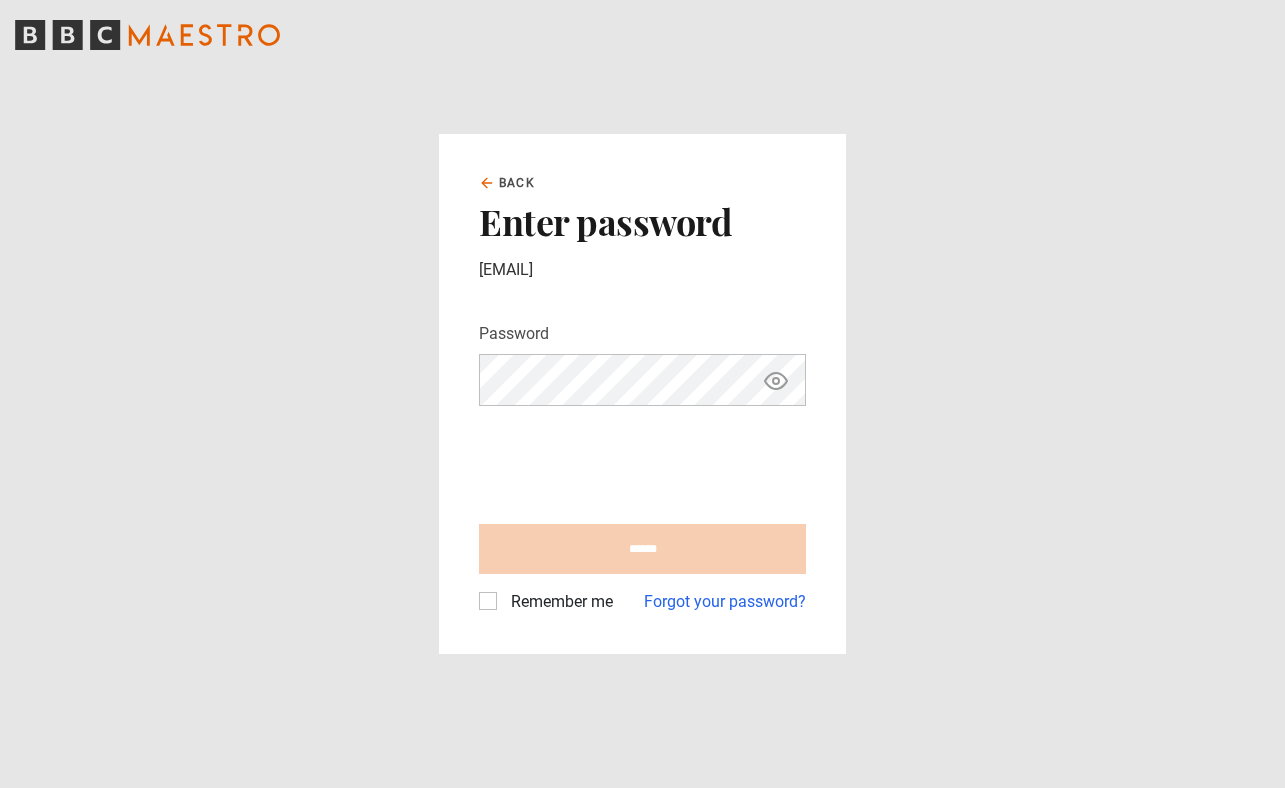 scroll, scrollTop: 0, scrollLeft: 0, axis: both 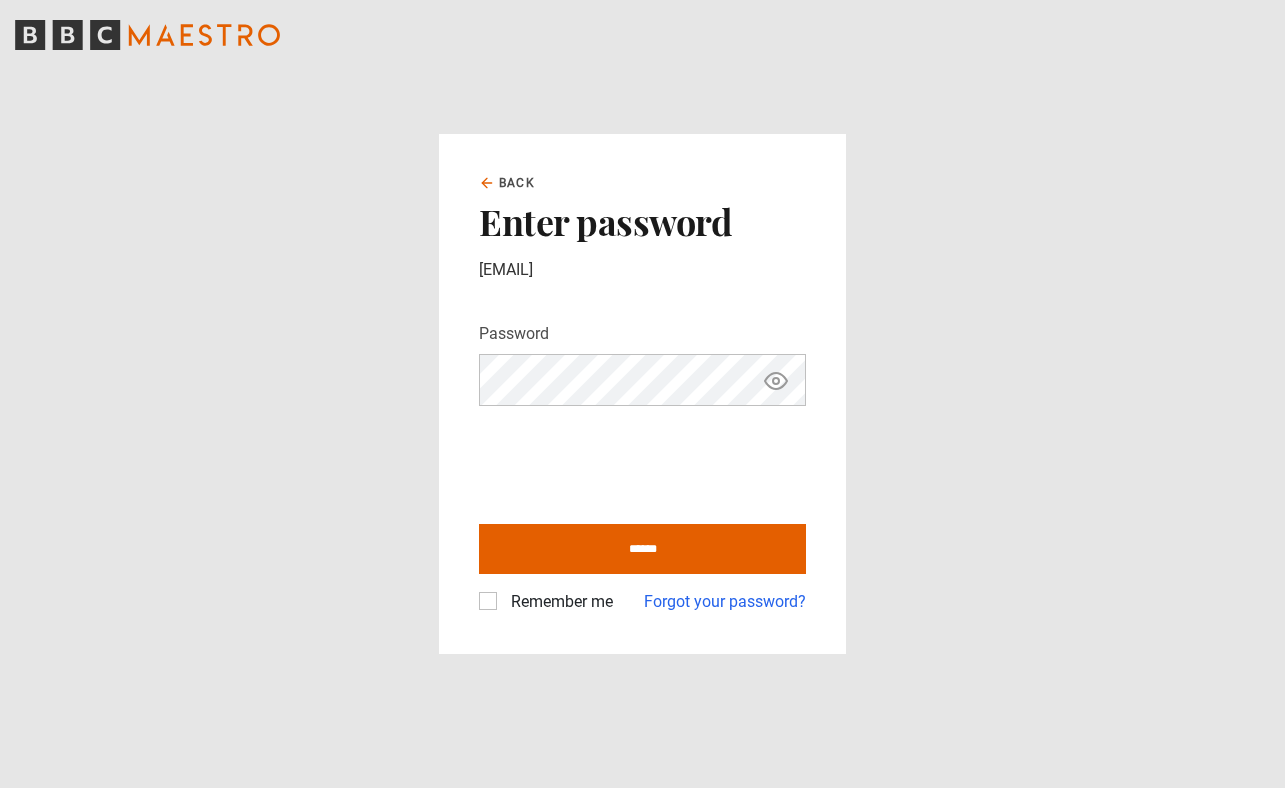 click on "Remember me" at bounding box center (558, 602) 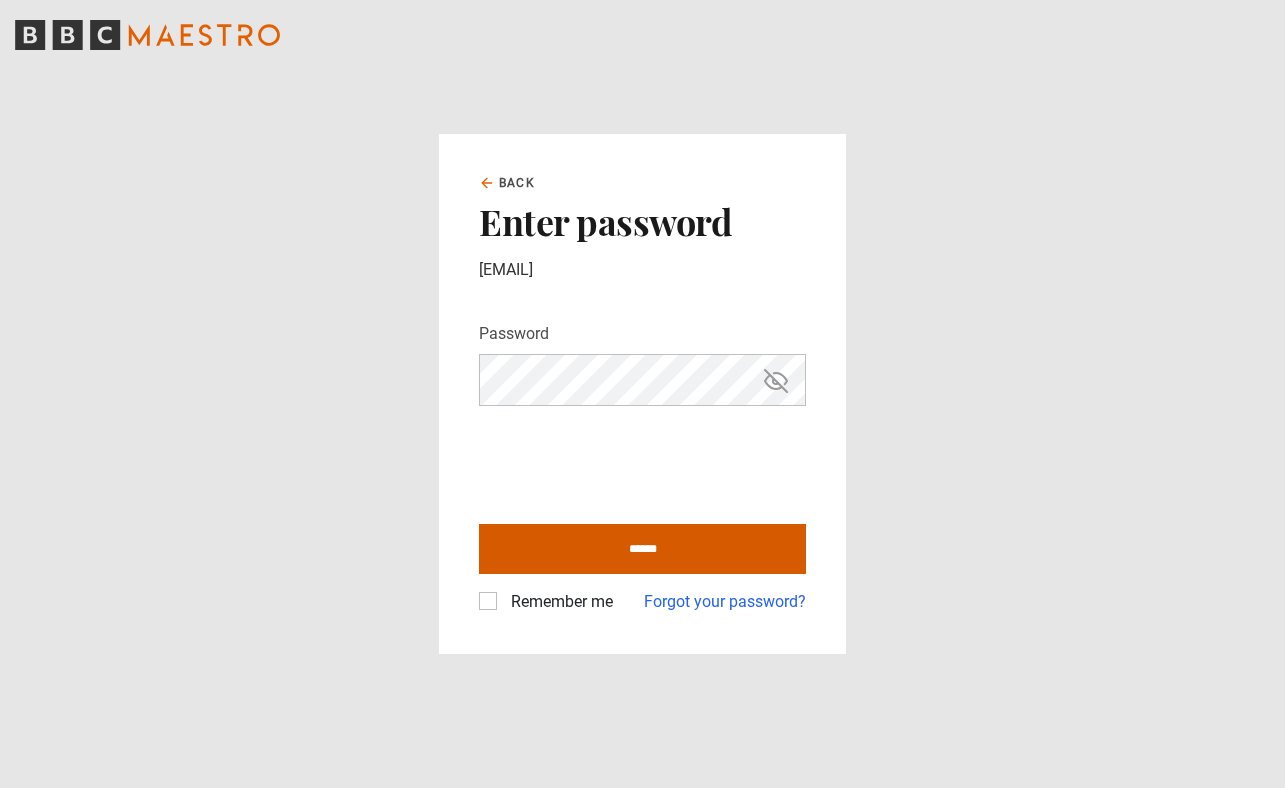 click on "******" at bounding box center (642, 549) 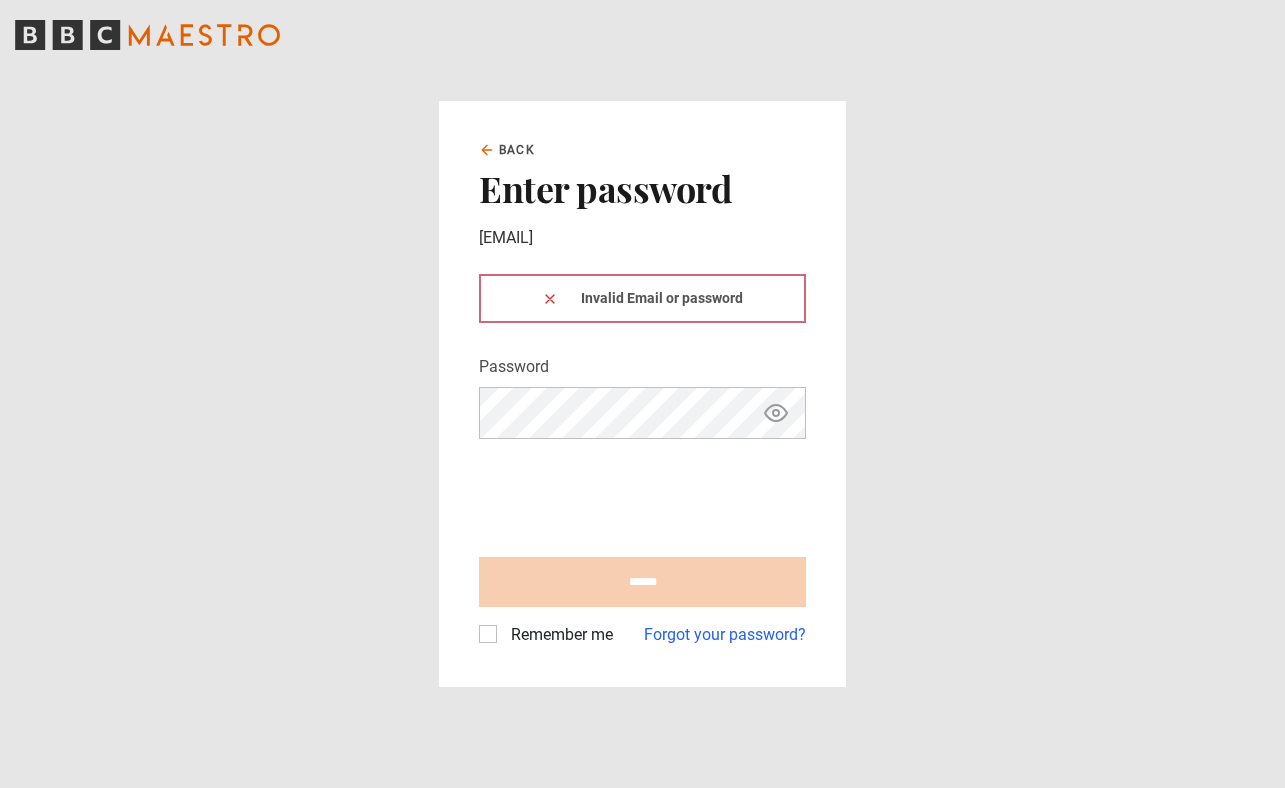 scroll, scrollTop: 0, scrollLeft: 0, axis: both 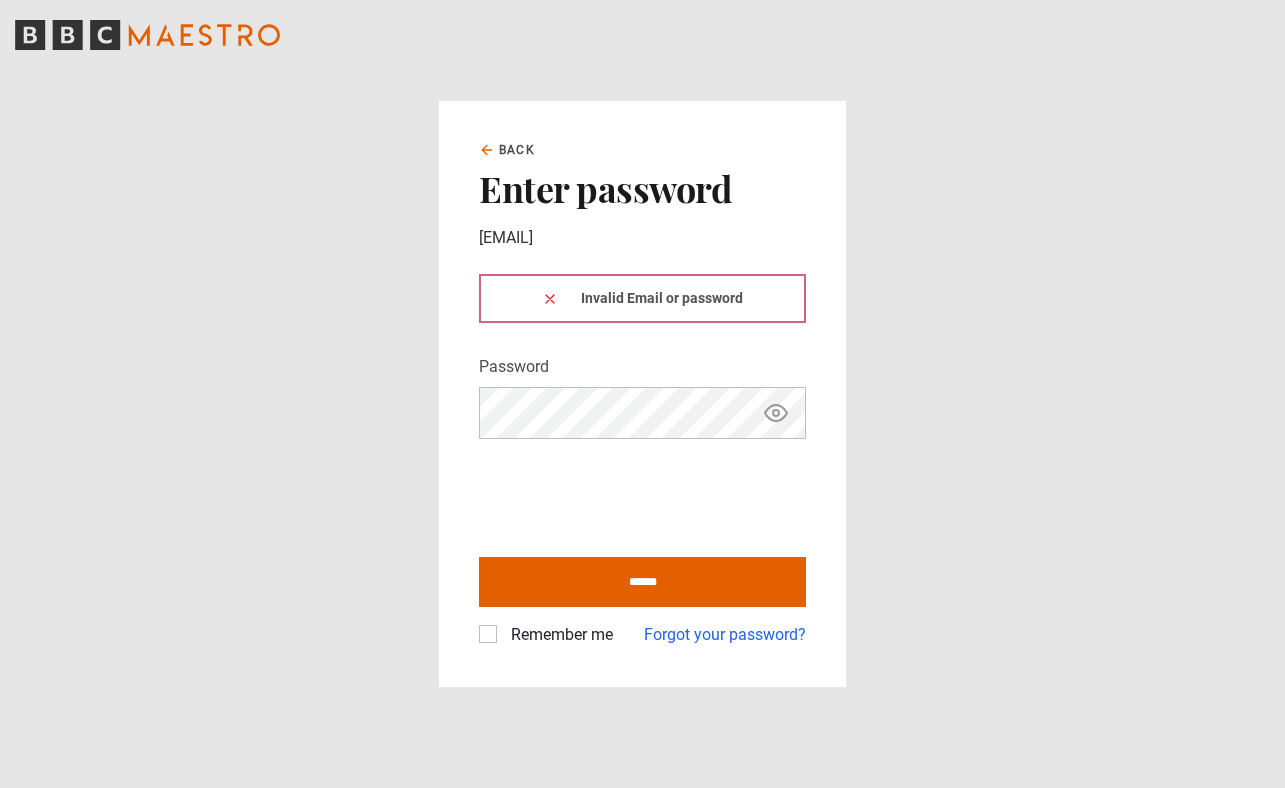 click on "Invalid Email or password" at bounding box center (642, 298) 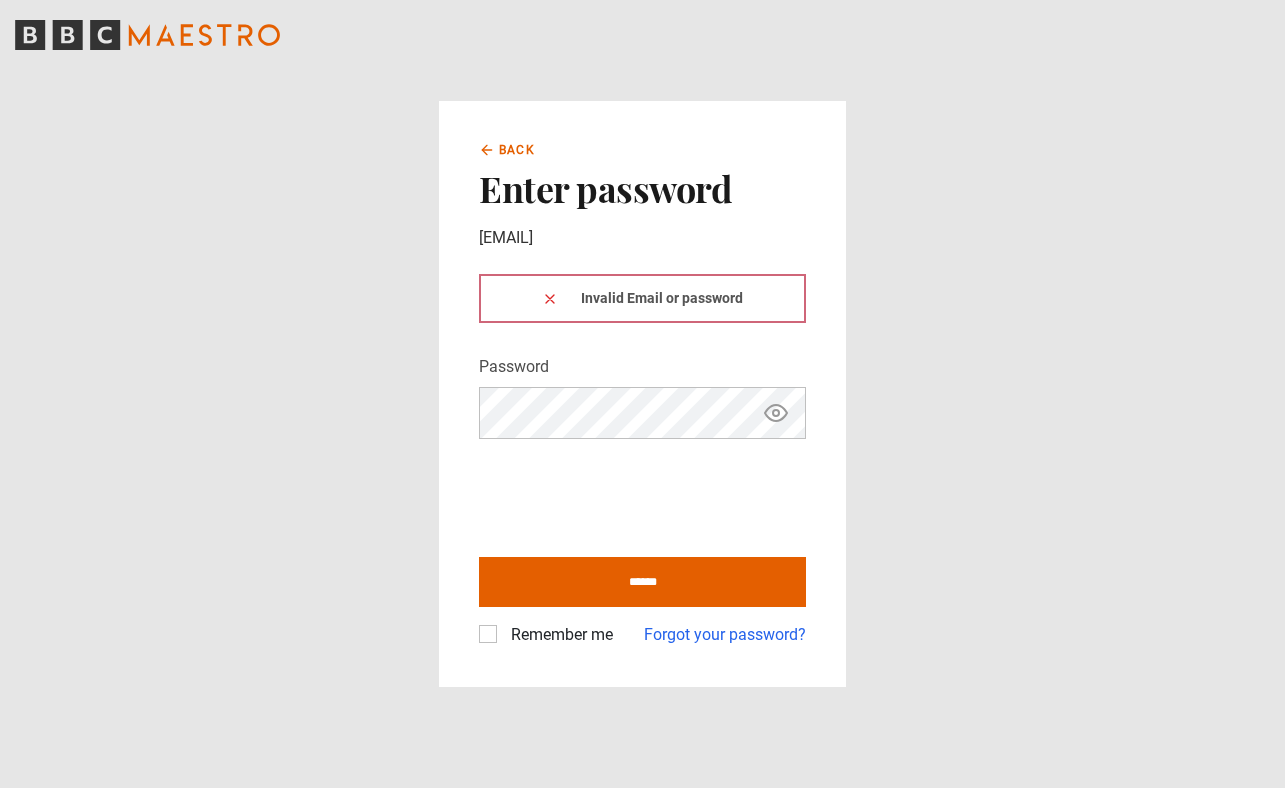 click 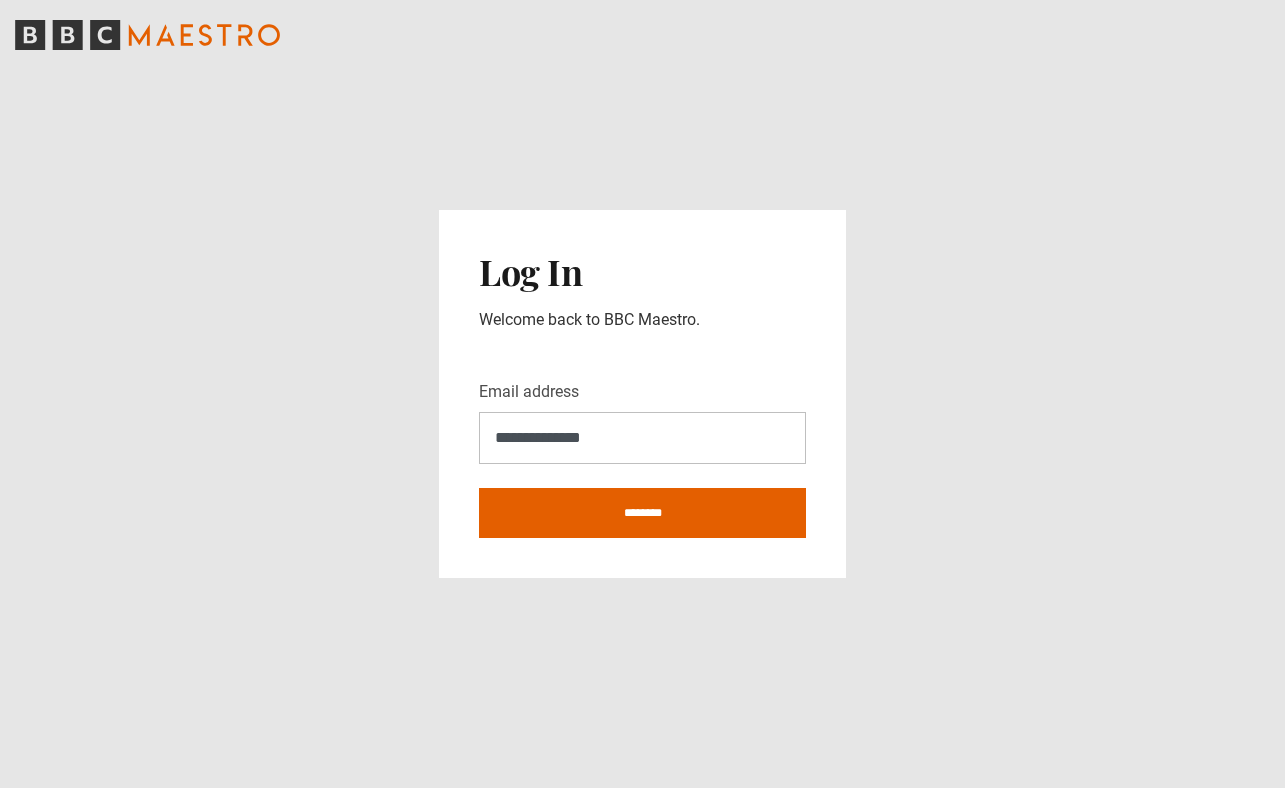 click on "Log In
Welcome back to BBC Maestro.
Email address
[EMAIL]
[PASSWORD]" at bounding box center (642, 394) 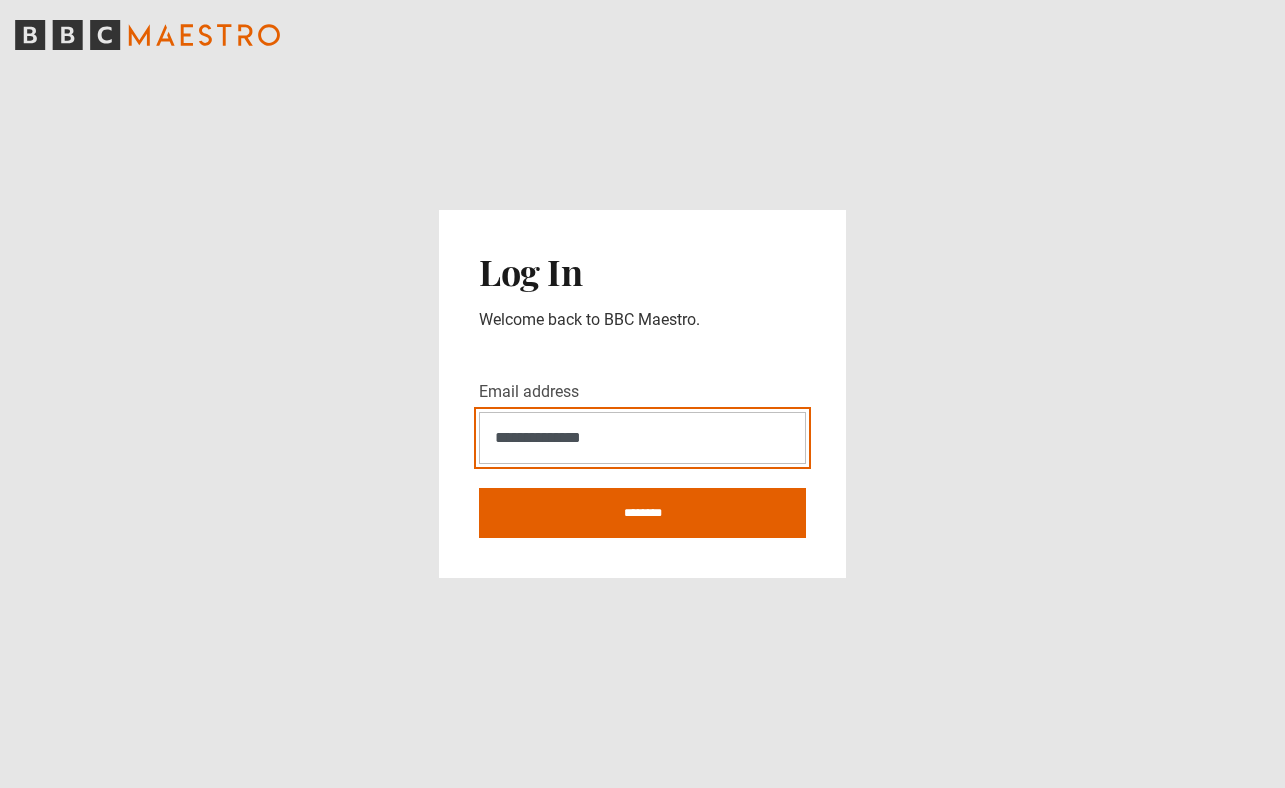 scroll, scrollTop: 0, scrollLeft: 0, axis: both 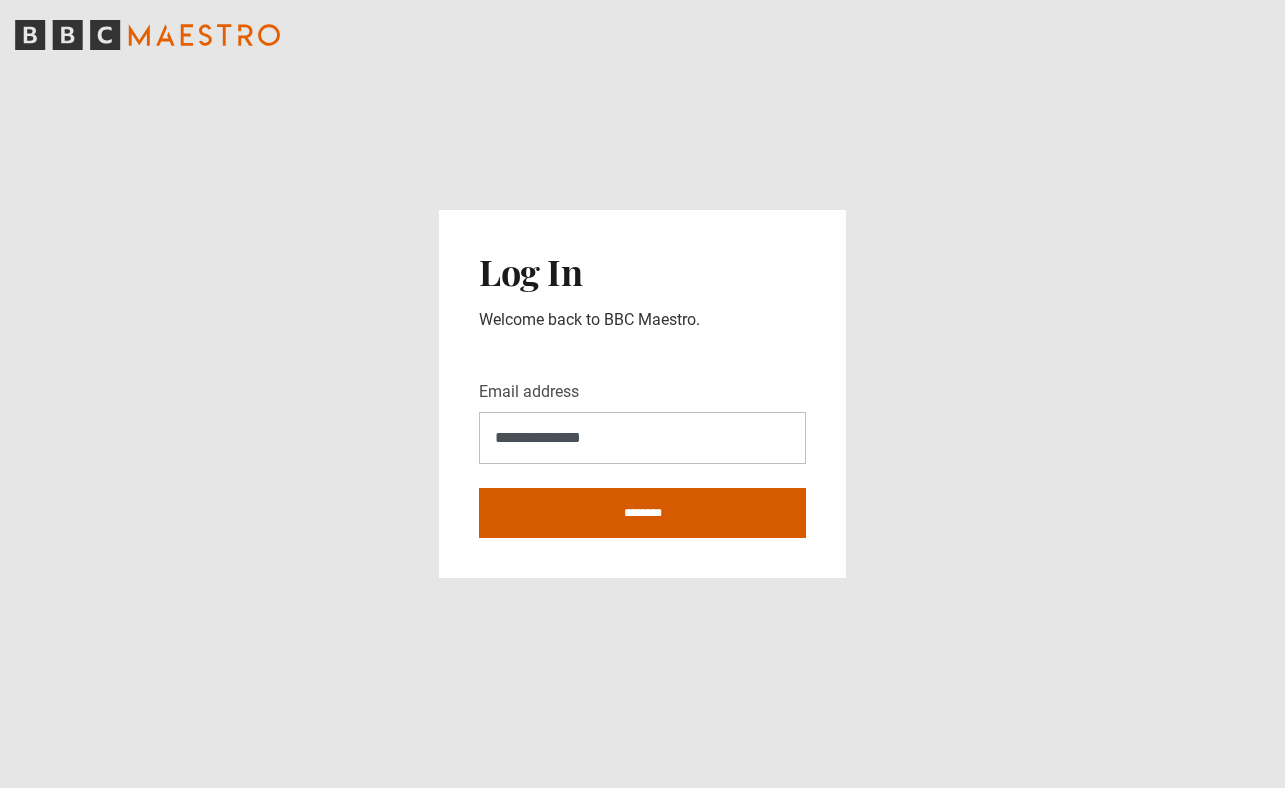 click on "********" at bounding box center [642, 513] 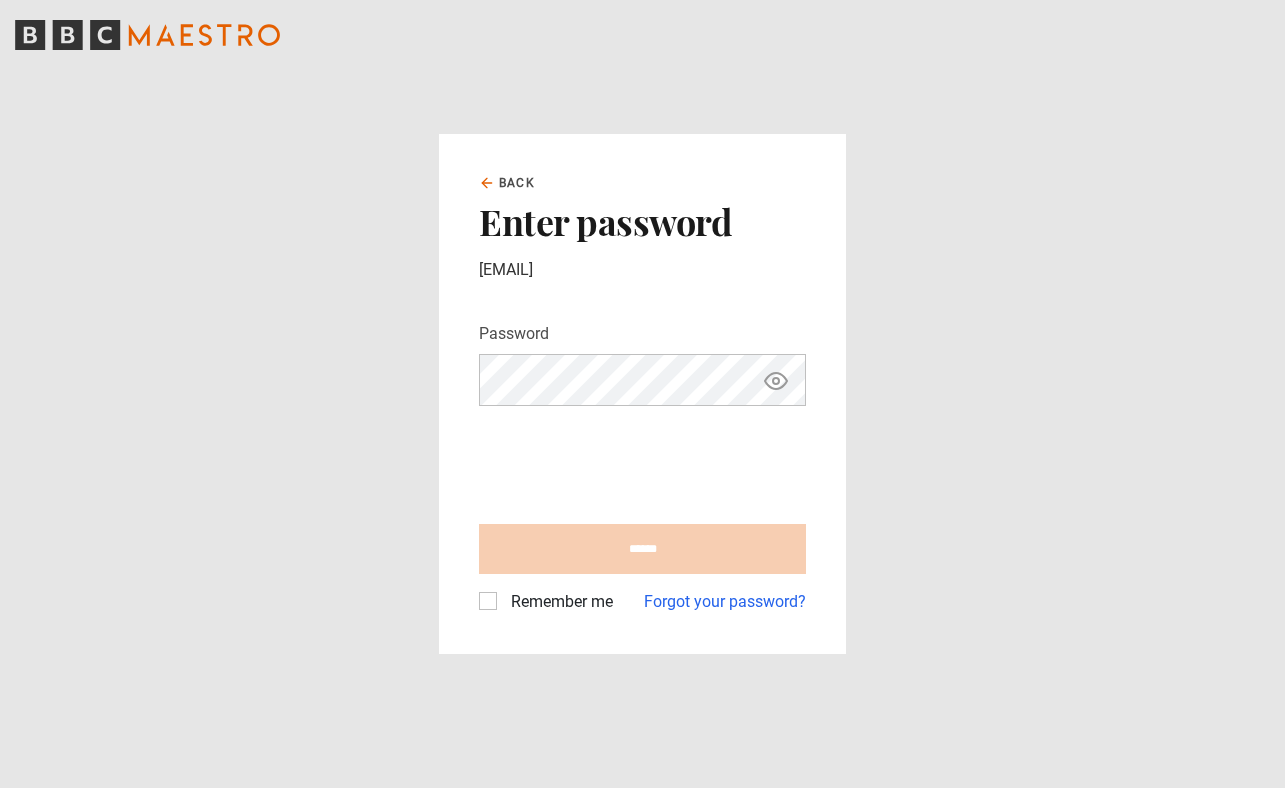 scroll, scrollTop: 0, scrollLeft: 0, axis: both 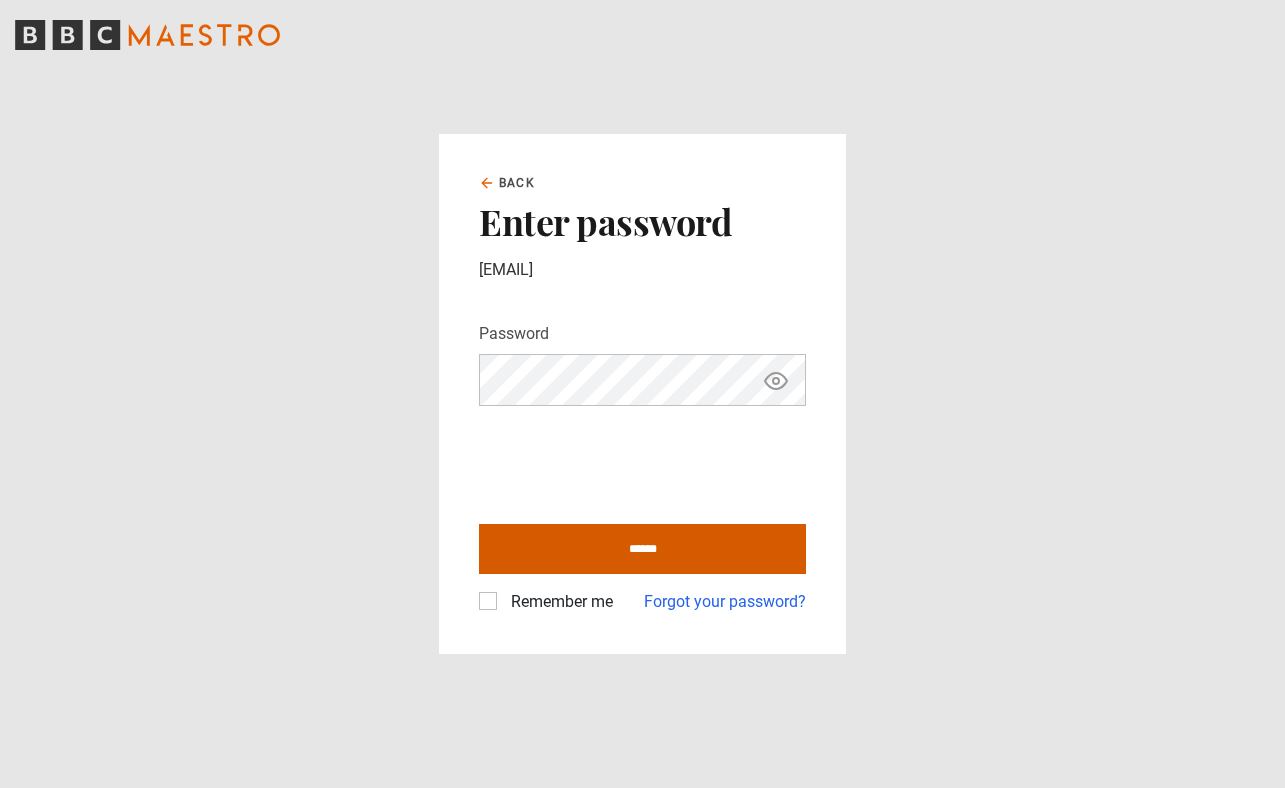 click on "******" at bounding box center (642, 549) 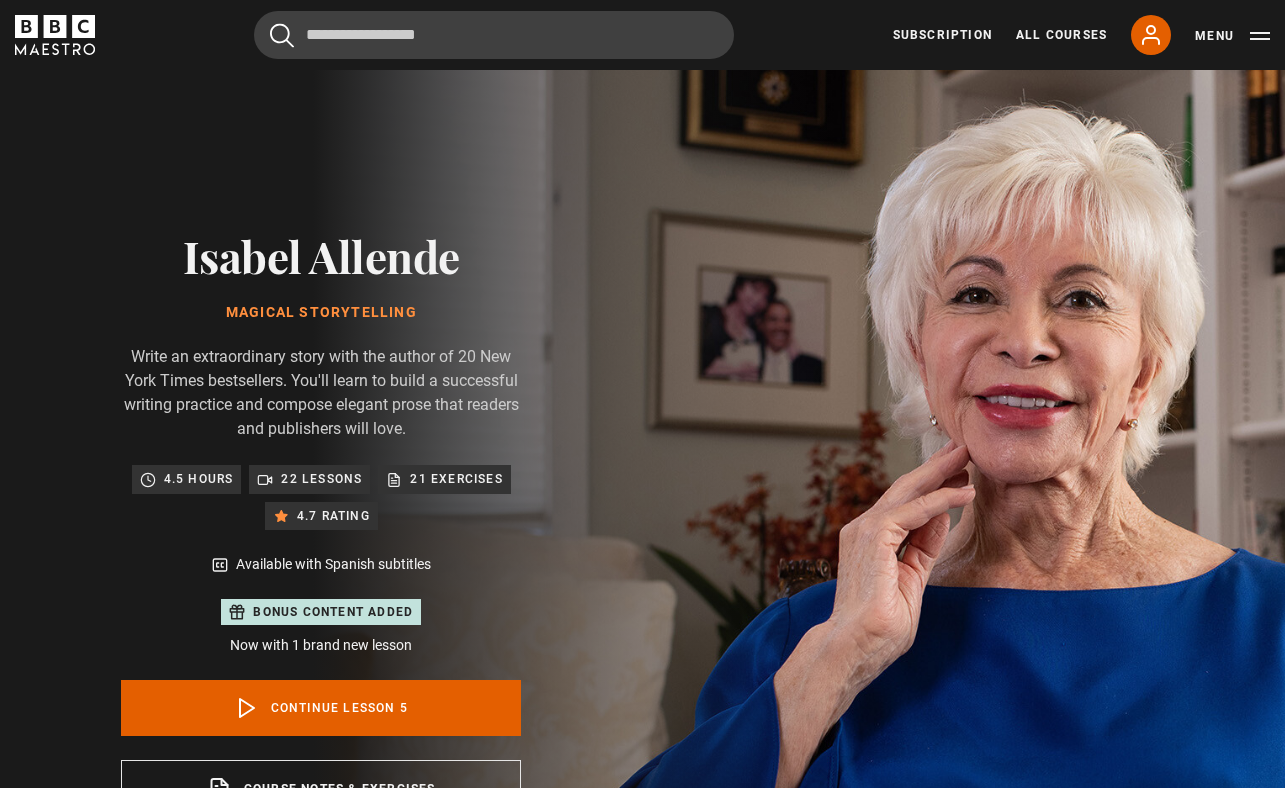scroll, scrollTop: 976, scrollLeft: 0, axis: vertical 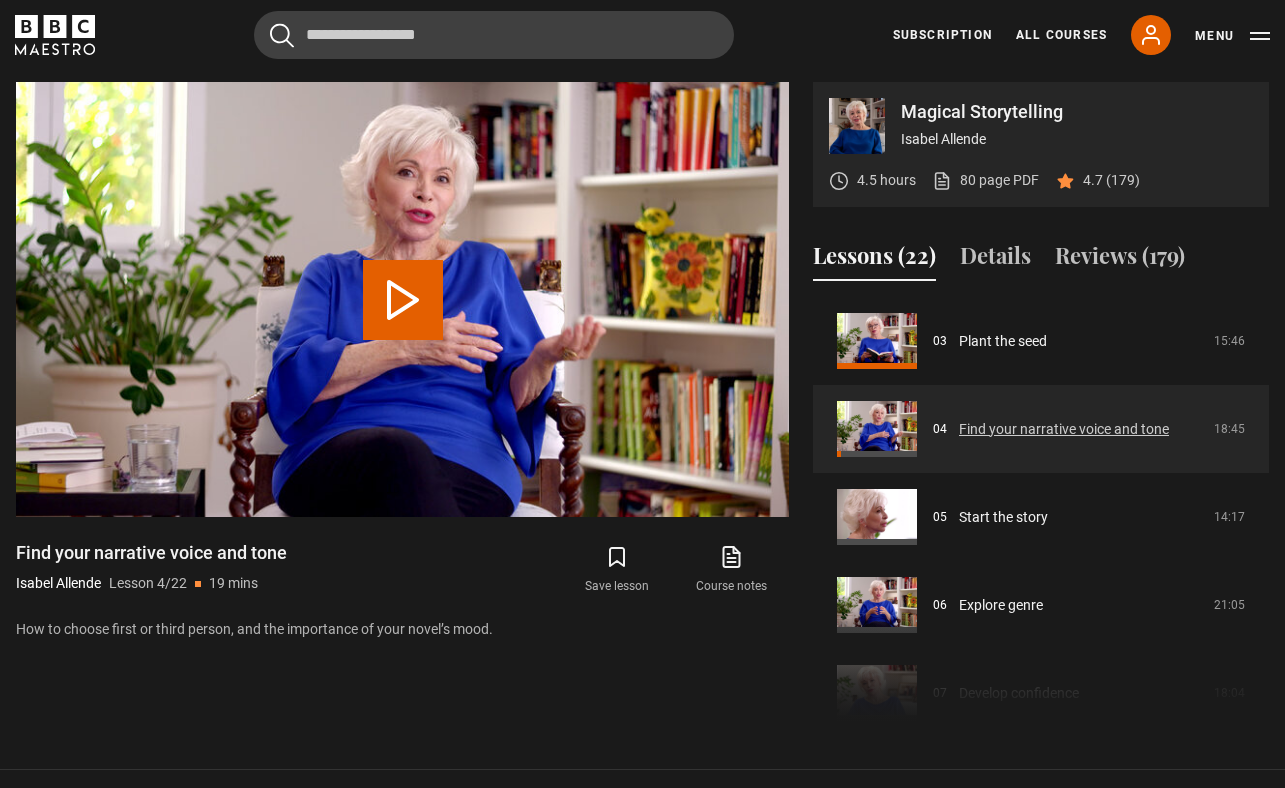 click on "Find your narrative voice and tone" at bounding box center (1064, 429) 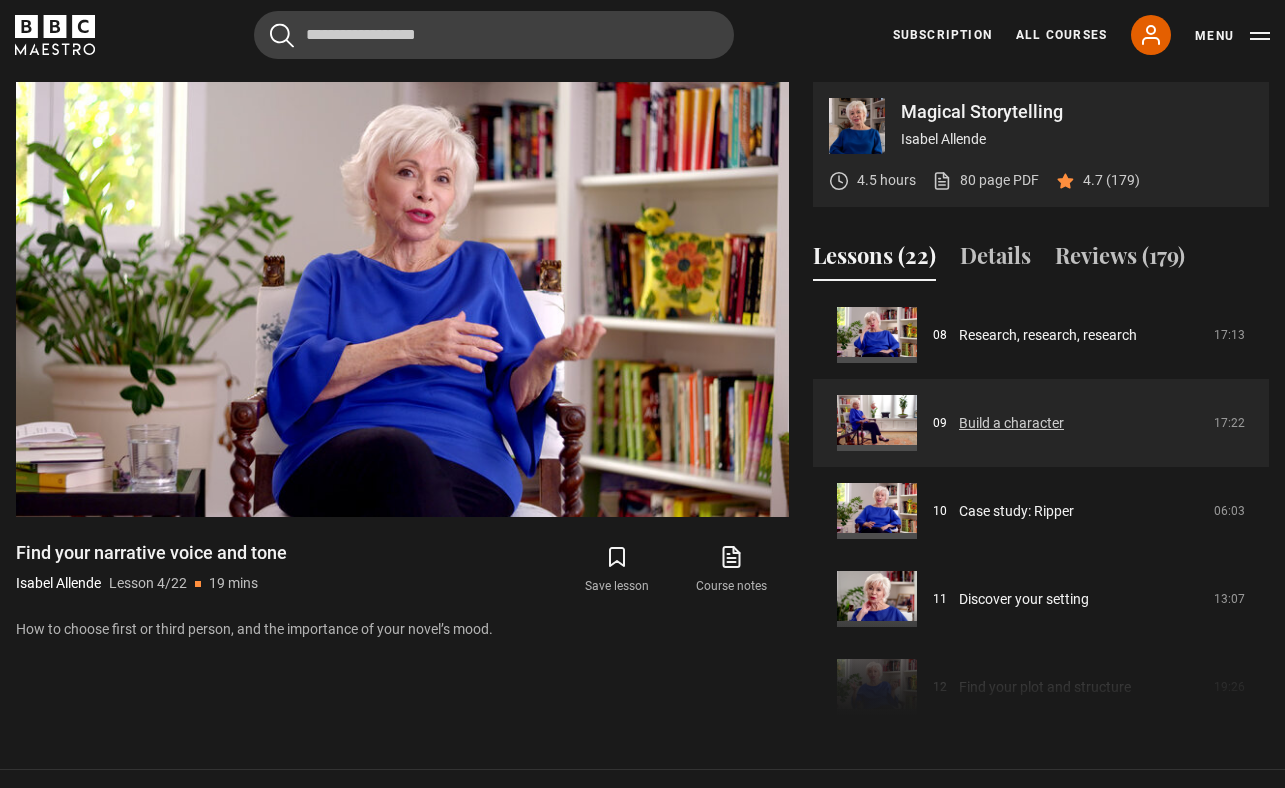 scroll, scrollTop: 698, scrollLeft: 0, axis: vertical 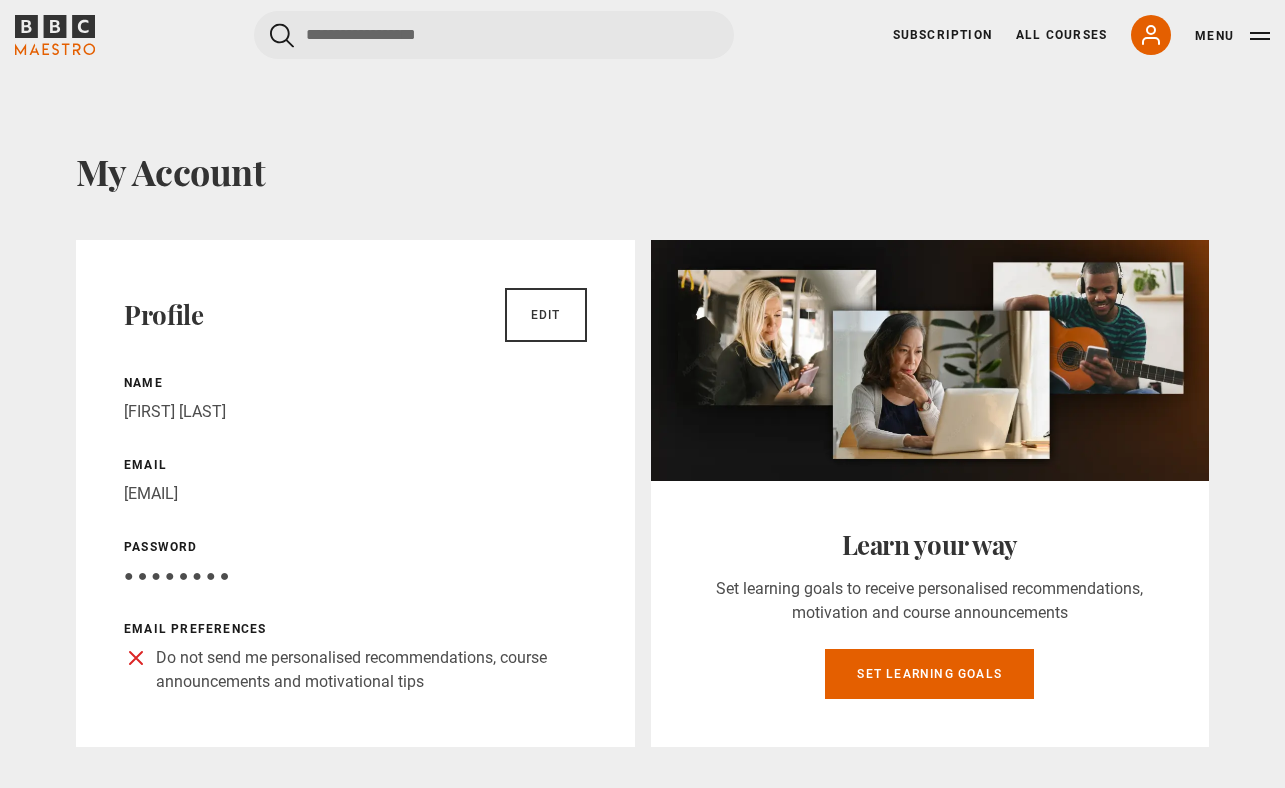 click on "Menu" at bounding box center (1232, 36) 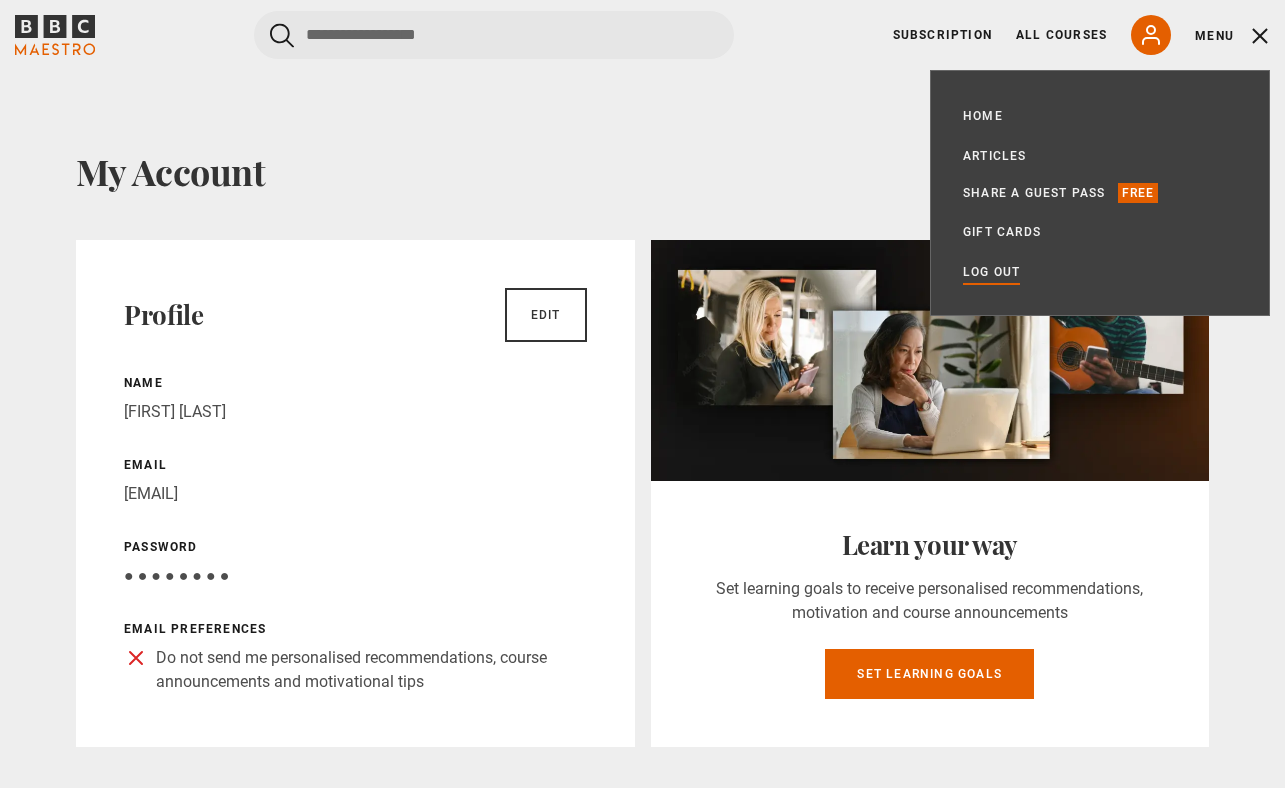 click on "Log out" at bounding box center (991, 272) 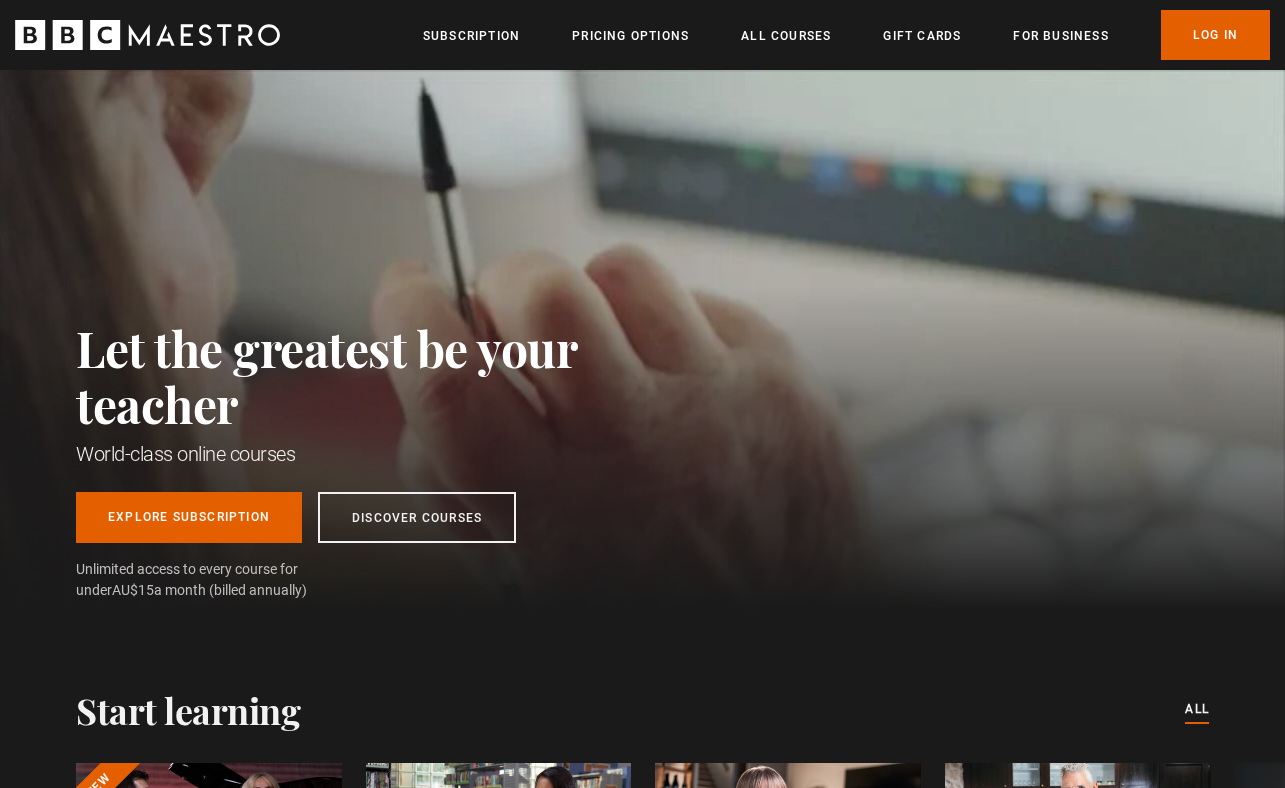scroll, scrollTop: 0, scrollLeft: 0, axis: both 